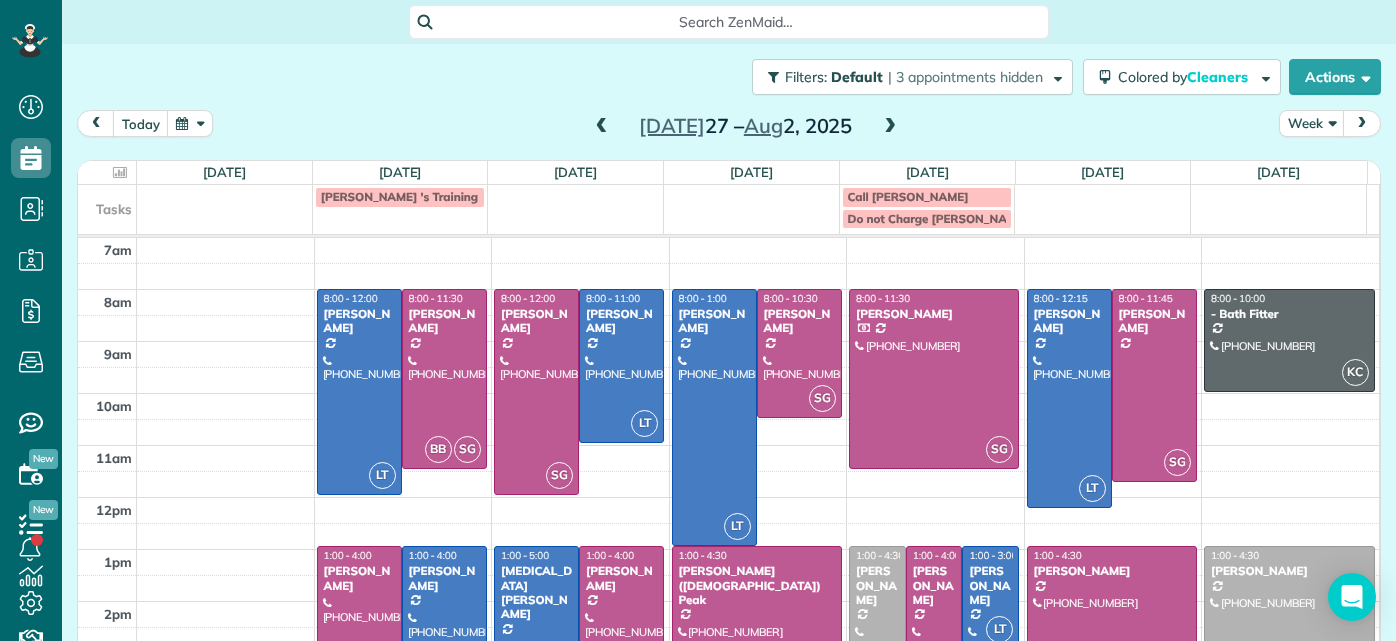 scroll, scrollTop: 0, scrollLeft: 0, axis: both 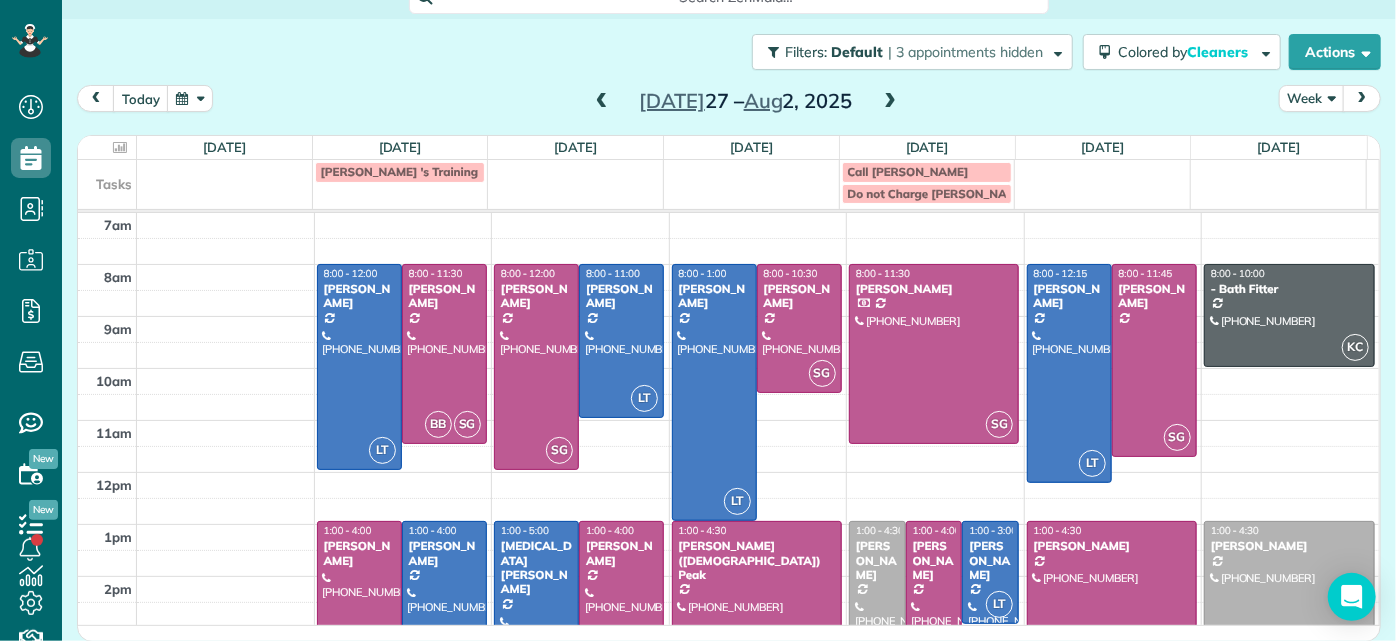 click at bounding box center (602, 102) 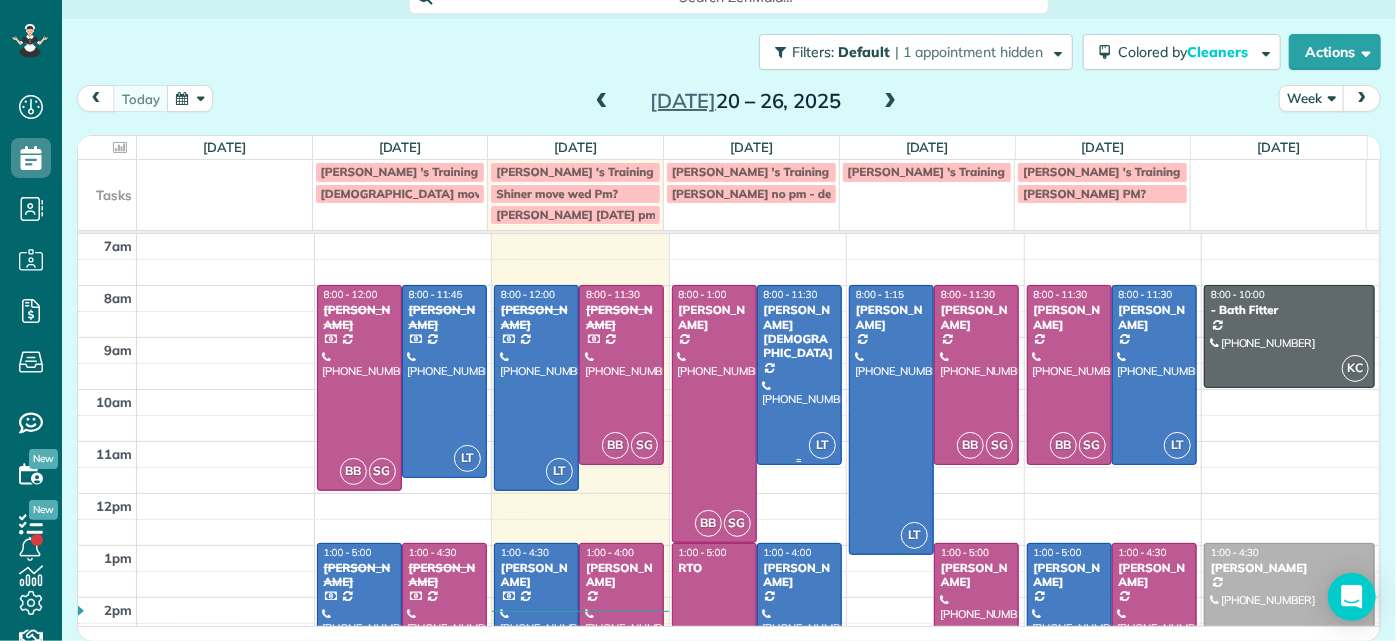 click at bounding box center [799, 375] 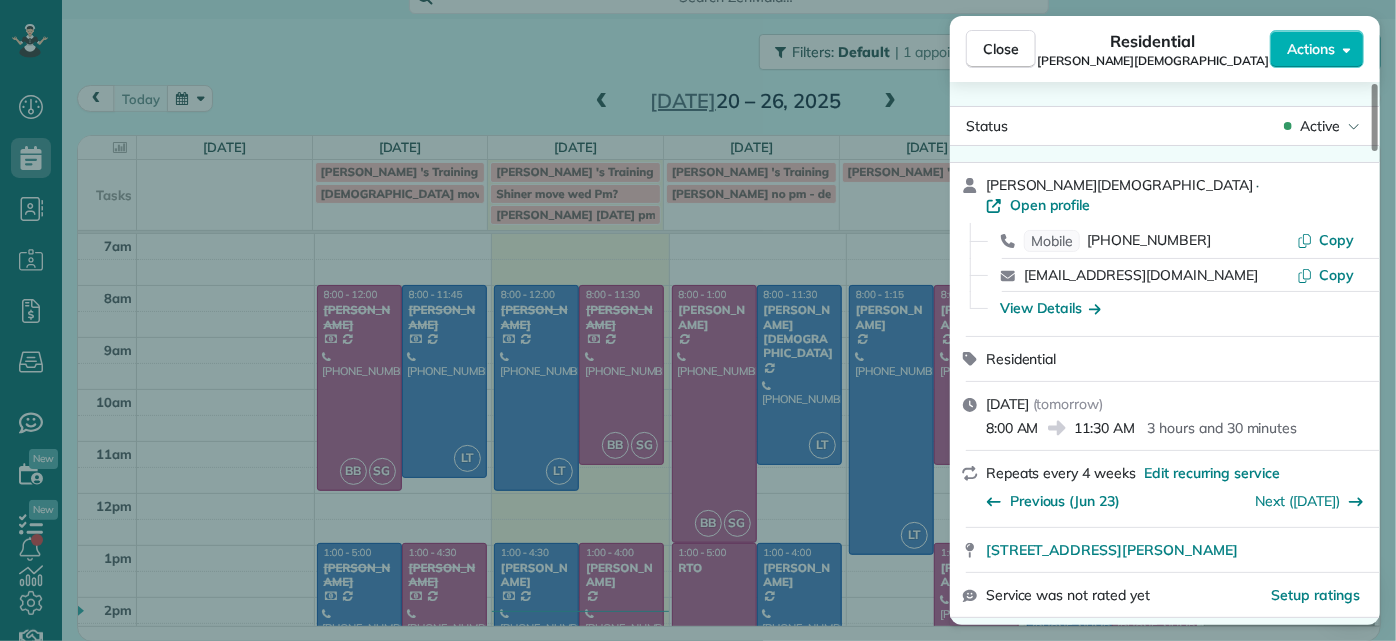click on "Close Residential [PERSON_NAME][DEMOGRAPHIC_DATA] Actions Status Active [PERSON_NAME][DEMOGRAPHIC_DATA] · Open profile Mobile [PHONE_NUMBER] Copy [EMAIL_ADDRESS][DOMAIN_NAME] Copy View Details Residential [DATE] ( [DATE] ) 8:00 AM 11:30 AM 3 hours and 30 minutes Repeats every 4 weeks Edit recurring service Previous ([DATE]) Next ([DATE]) [STREET_ADDRESS][PERSON_NAME] Service was not rated yet Setup ratings Cleaners Time in and out Assign Invite Cleaners [PERSON_NAME] 8:00 AM 11:30 AM Checklist Try Now Keep this appointment up to your standards. Stay on top of every detail, keep your cleaners organised, and your client happy. Assign a checklist Watch a 5 min demo Billing Billing actions Price $215.00 Overcharge $0.00 Discount $0.00 Coupon discount - Primary tax - Secondary tax - Total appointment price $215.00 Tips collected New feature! $0.00 Unpaid Mark as paid Total including tip $215.00 Get paid online in no-time! Send an invoice and reward your cleaners with tips Charge customer credit card Appointment custom fields Man Hours - Notes" at bounding box center (698, 320) 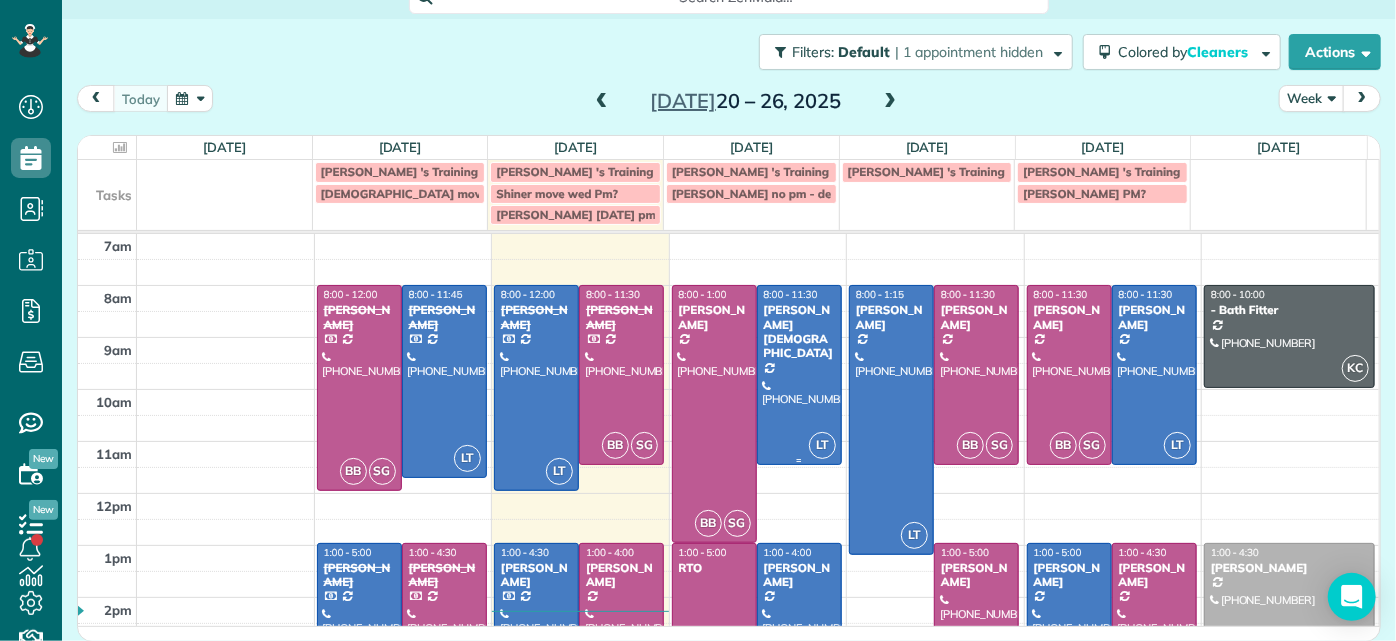 click at bounding box center (799, 375) 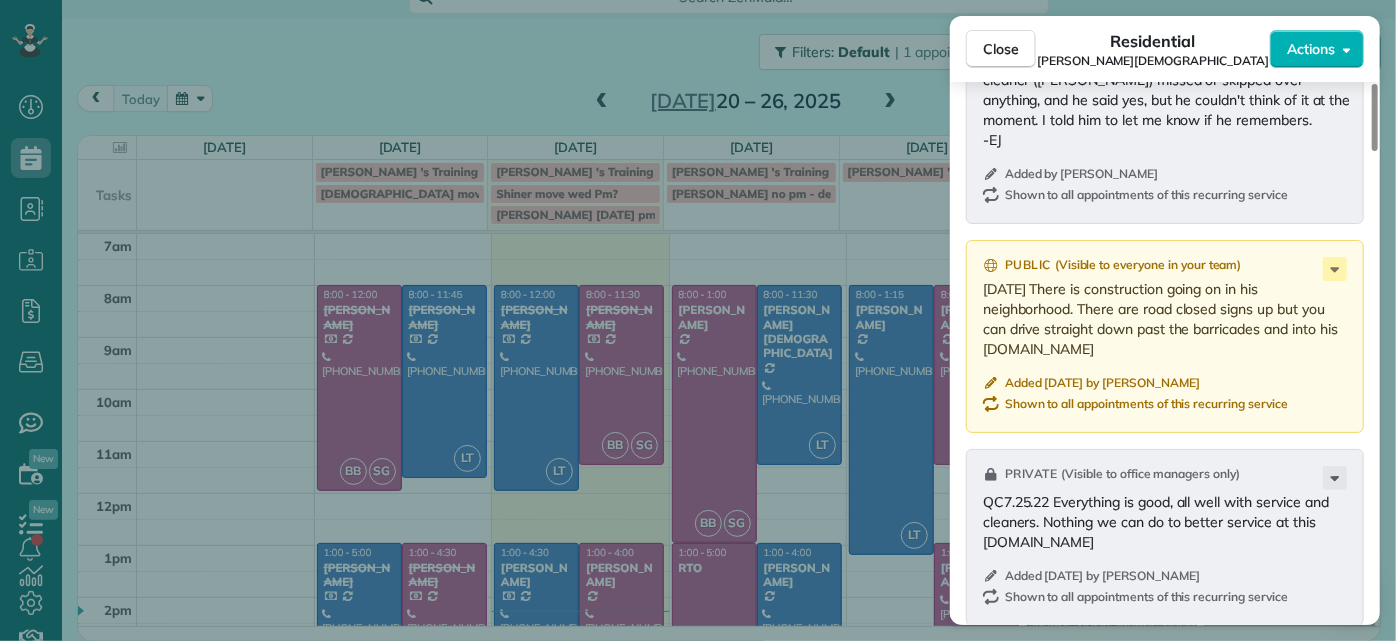 scroll, scrollTop: 1454, scrollLeft: 0, axis: vertical 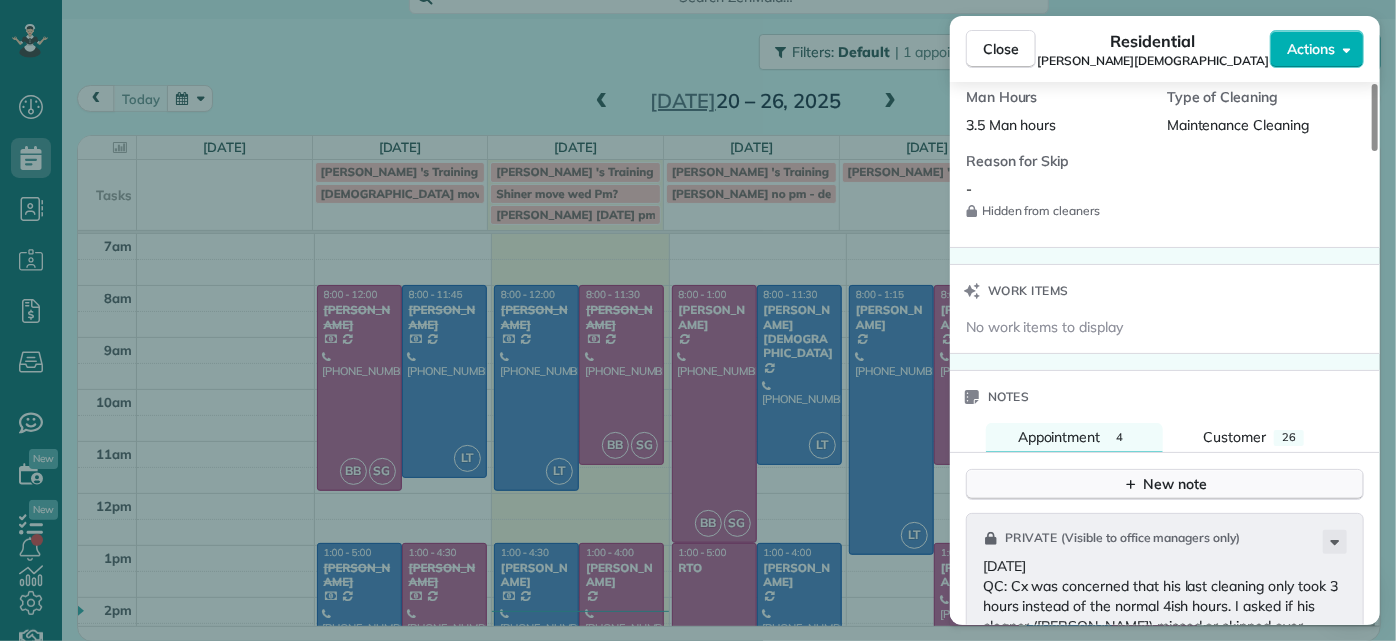 click on "New note" at bounding box center [1165, 484] 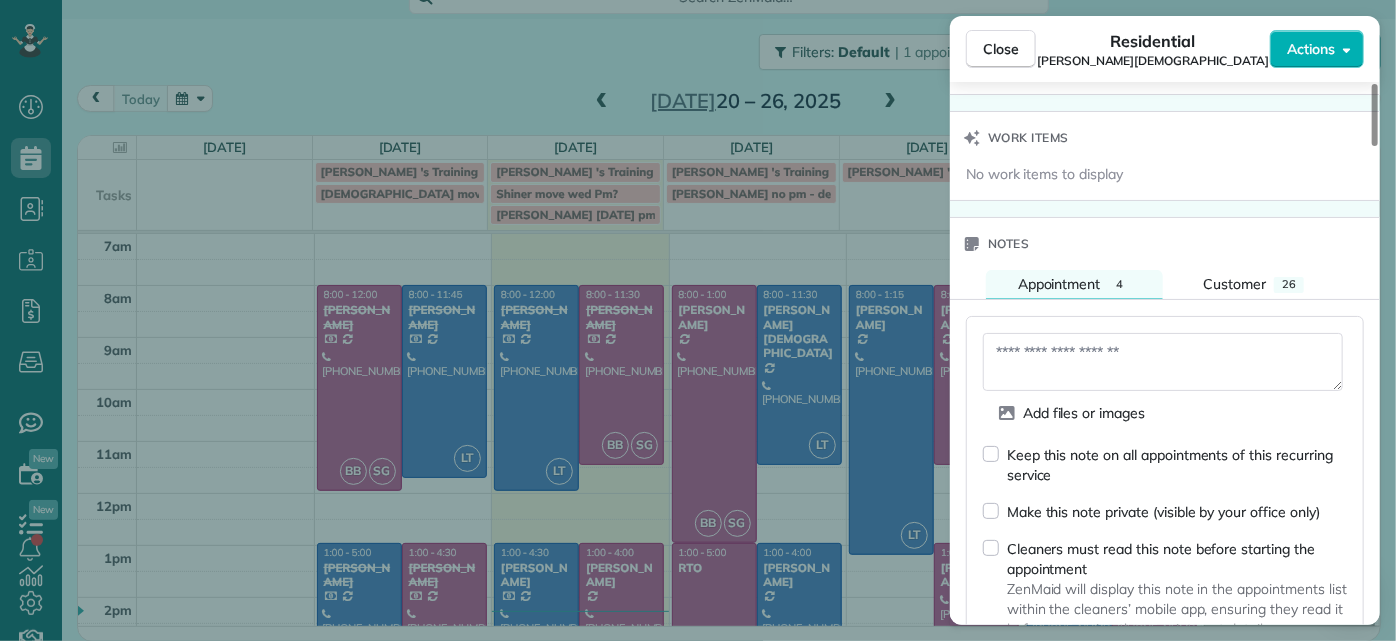 scroll, scrollTop: 1636, scrollLeft: 0, axis: vertical 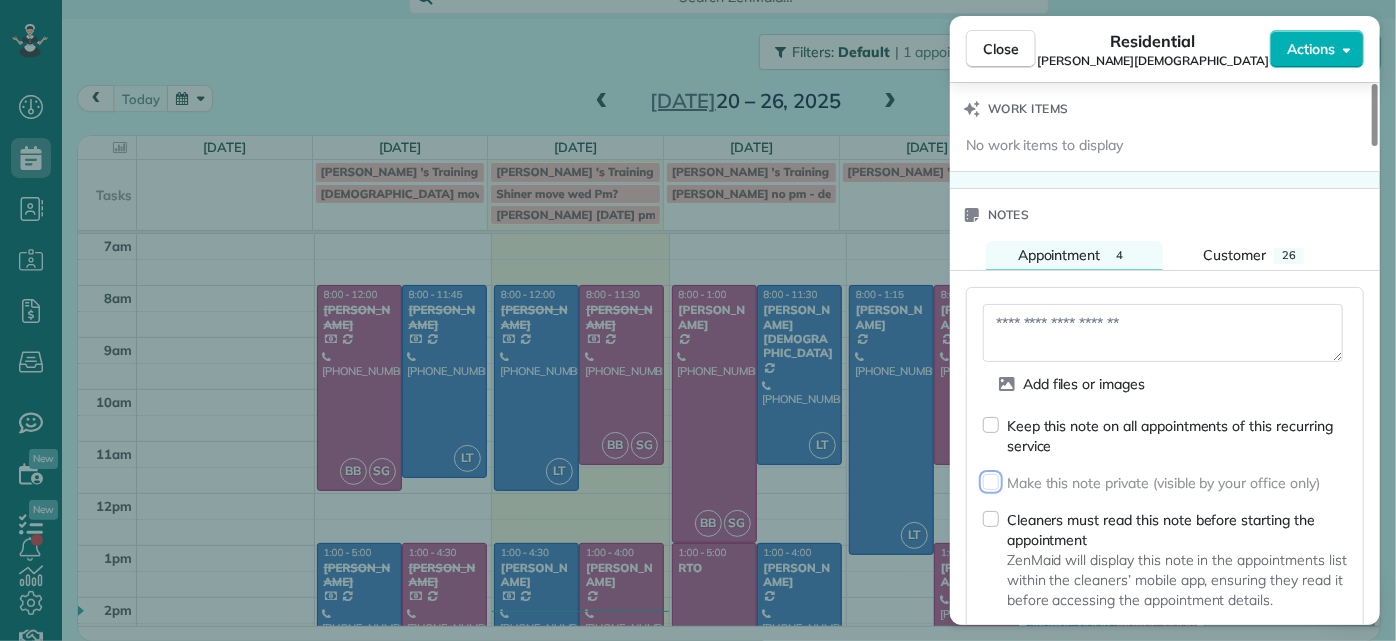 click at bounding box center [1163, 333] 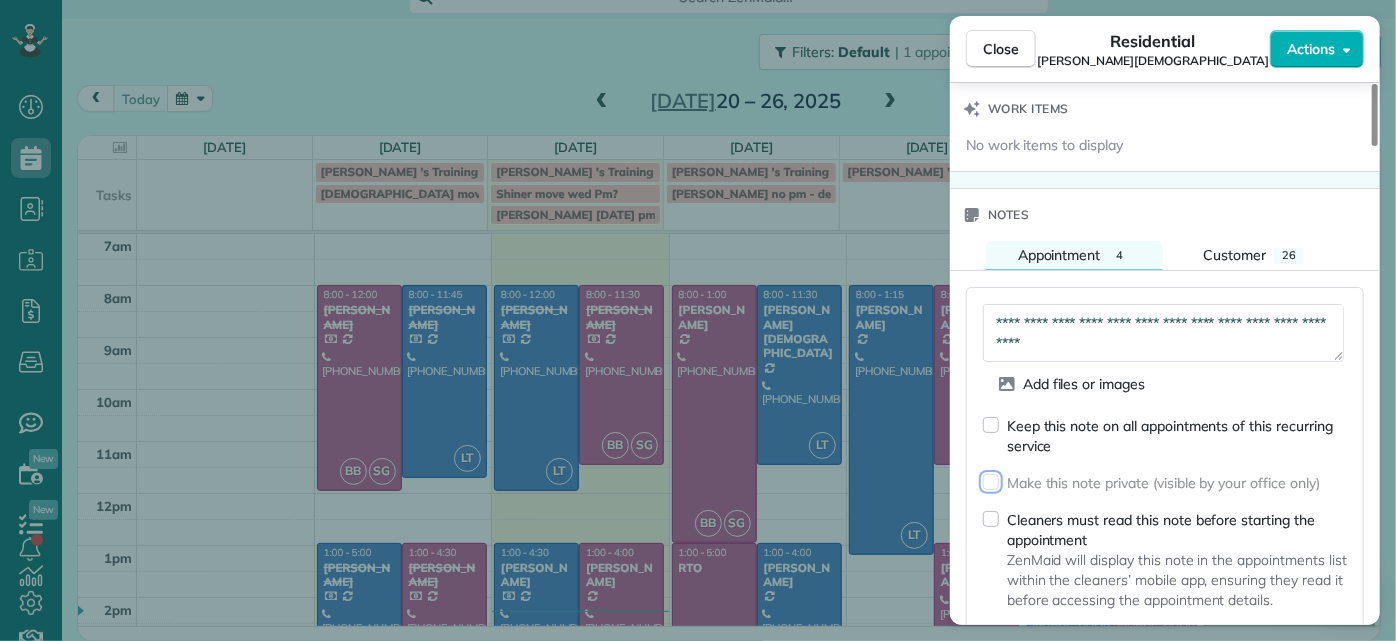 scroll, scrollTop: 10, scrollLeft: 0, axis: vertical 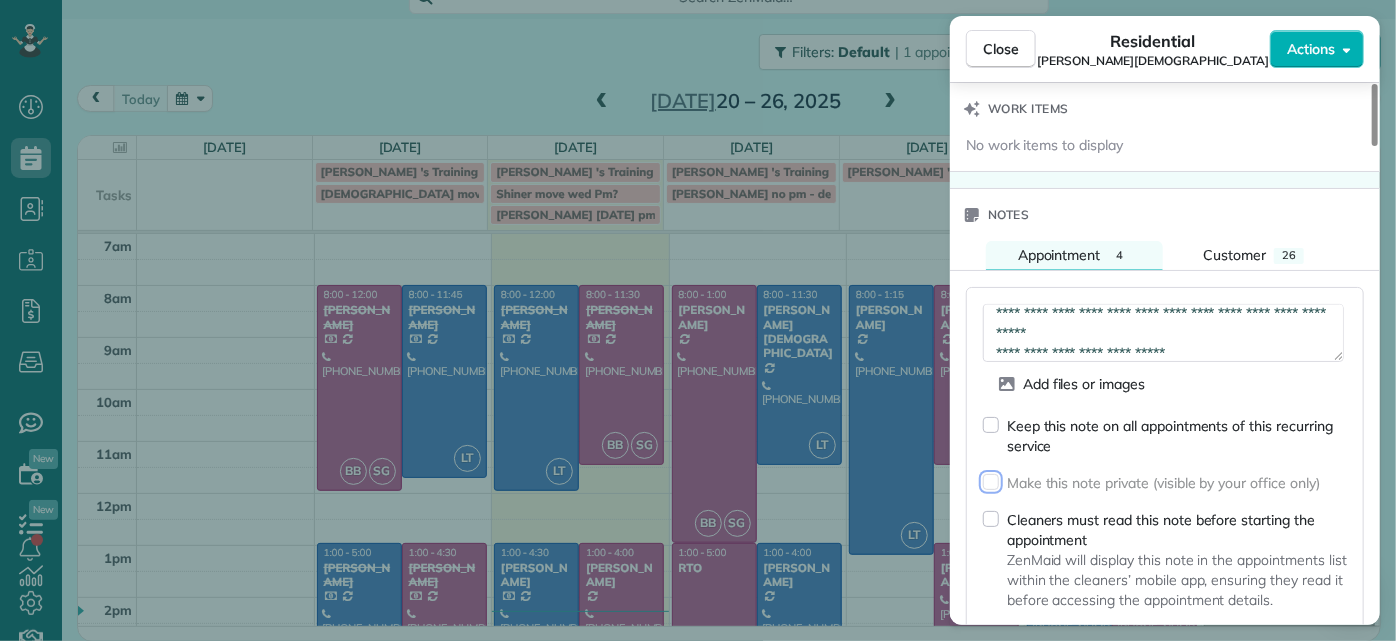 type on "**********" 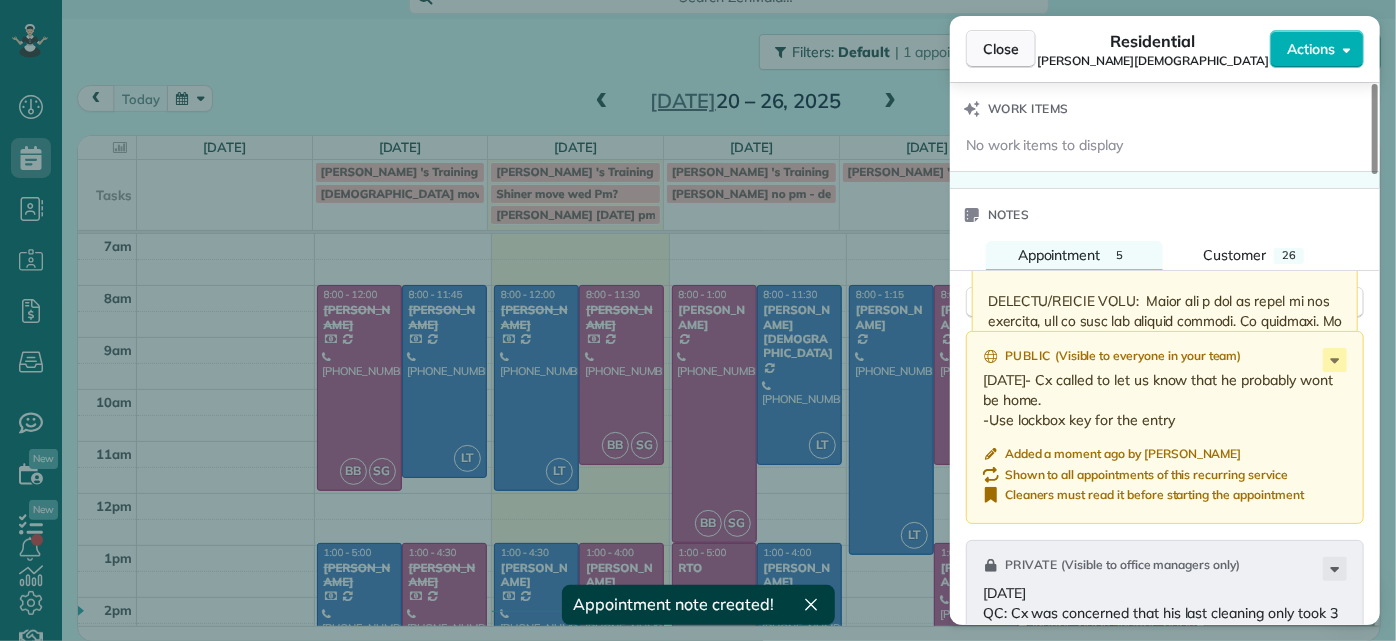 click on "Close" at bounding box center (1001, 49) 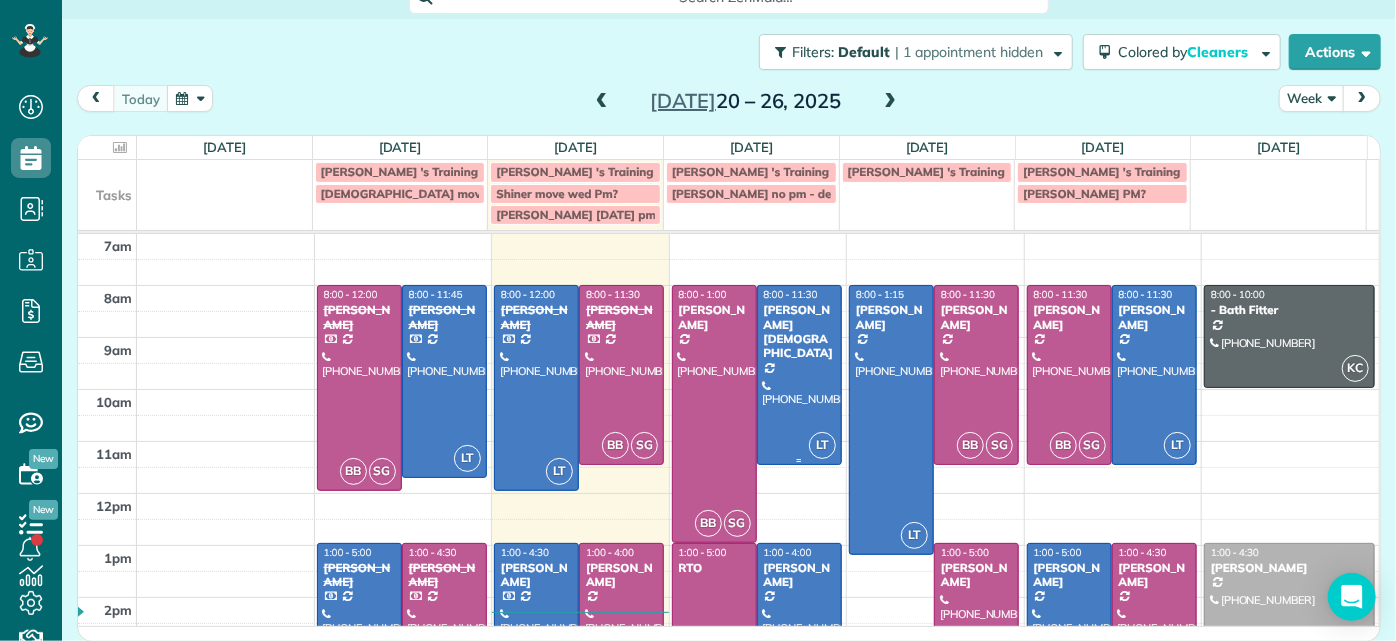 click at bounding box center [799, 375] 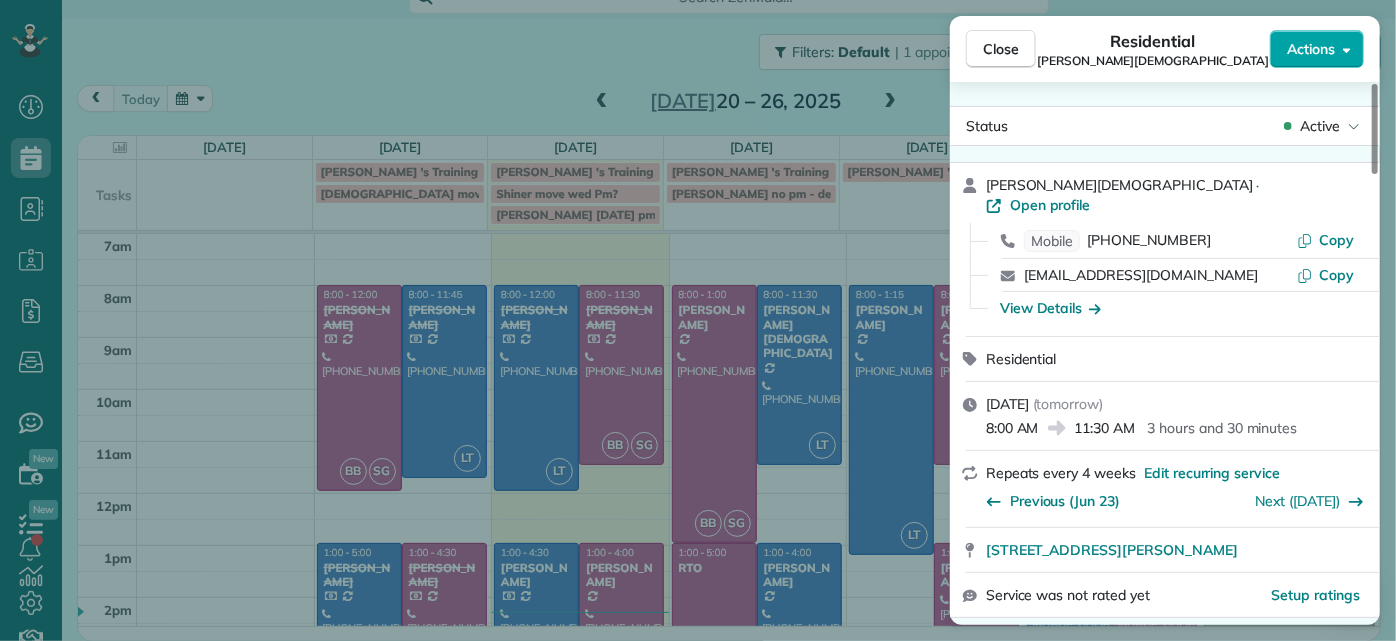 click on "Actions" at bounding box center [1311, 49] 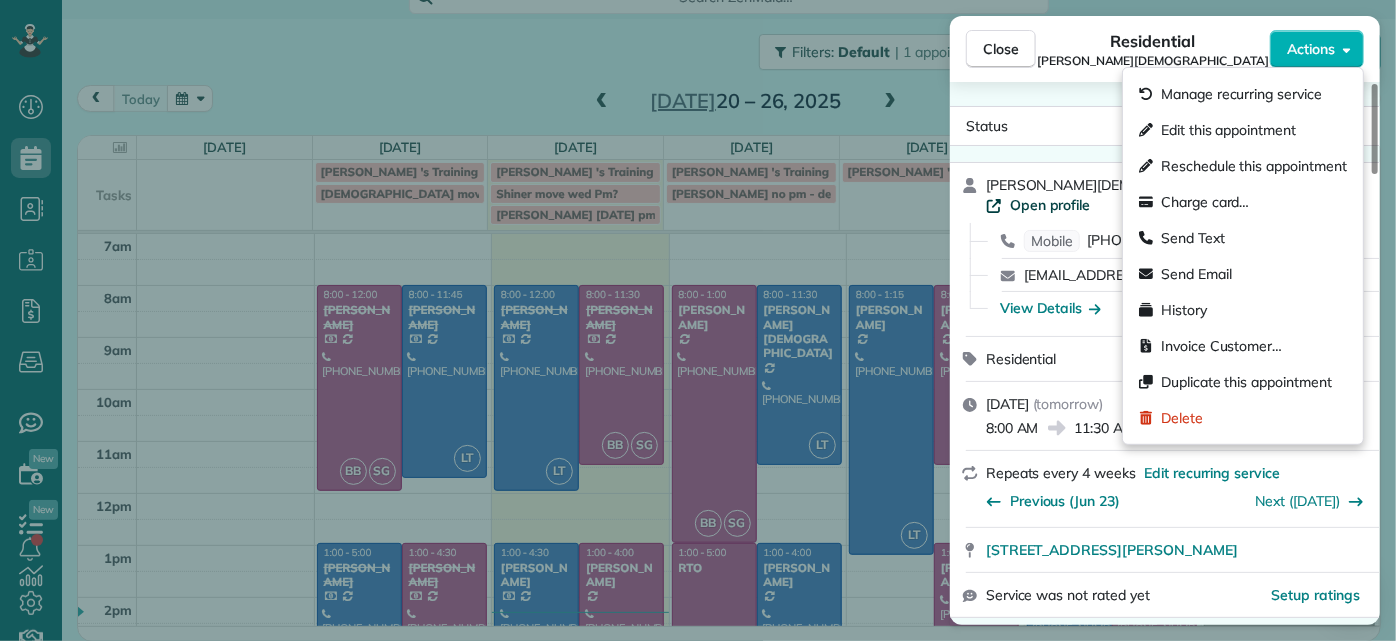 click on "Open profile" at bounding box center [1050, 205] 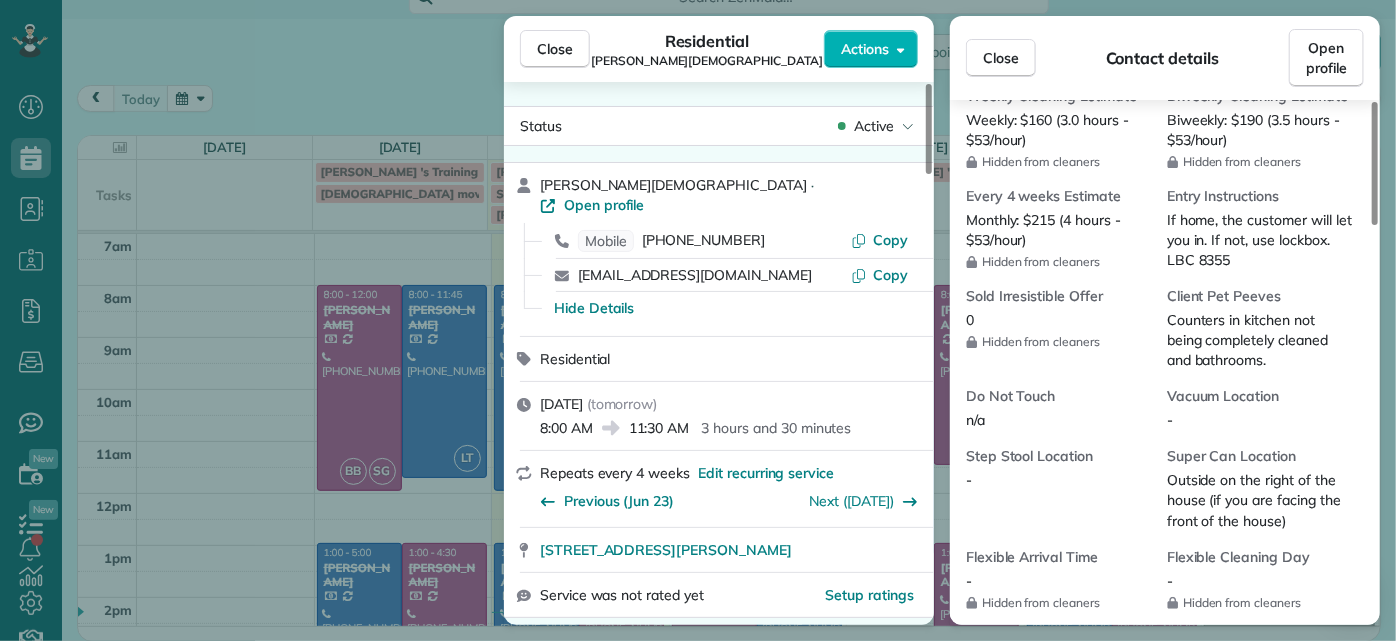 scroll, scrollTop: 1272, scrollLeft: 0, axis: vertical 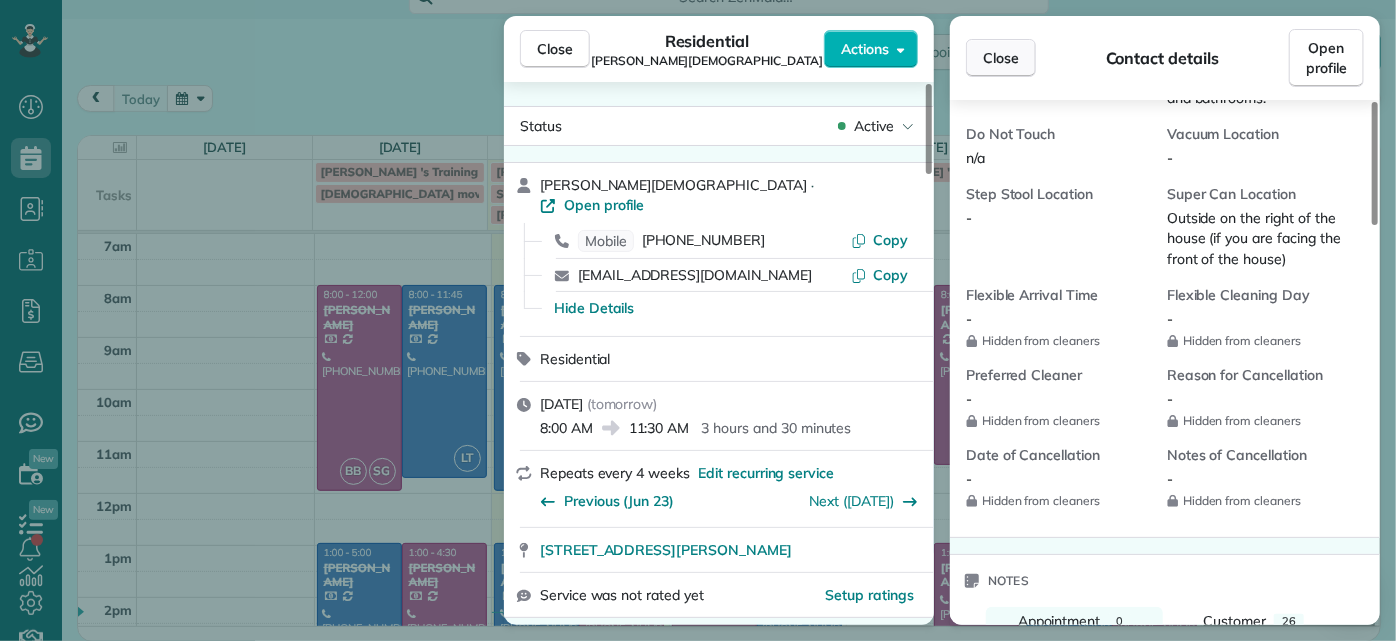 click on "Close" at bounding box center (1001, 58) 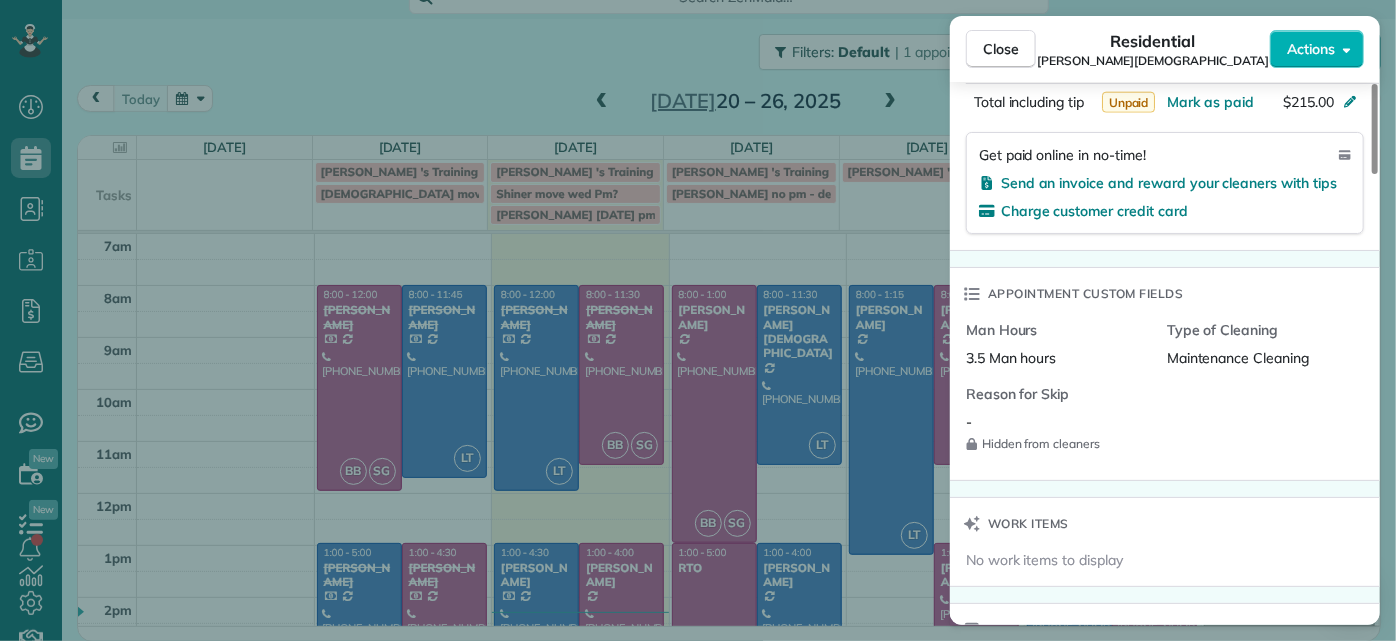 scroll, scrollTop: 1727, scrollLeft: 0, axis: vertical 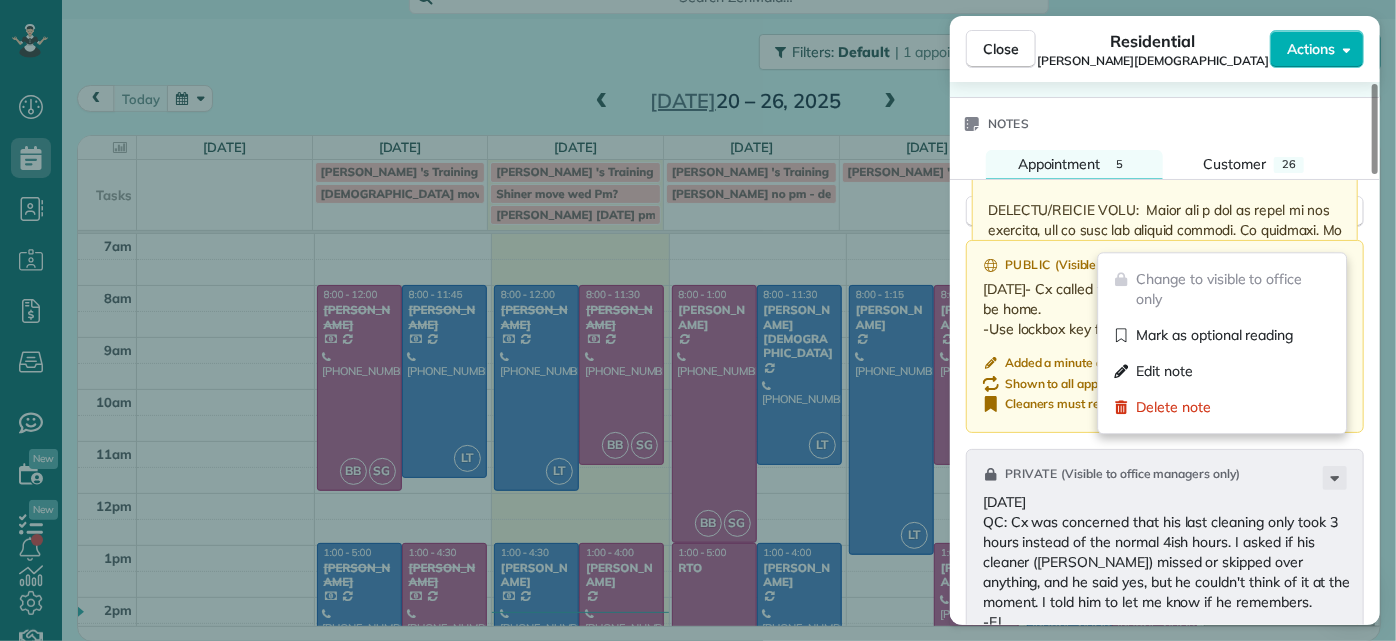click 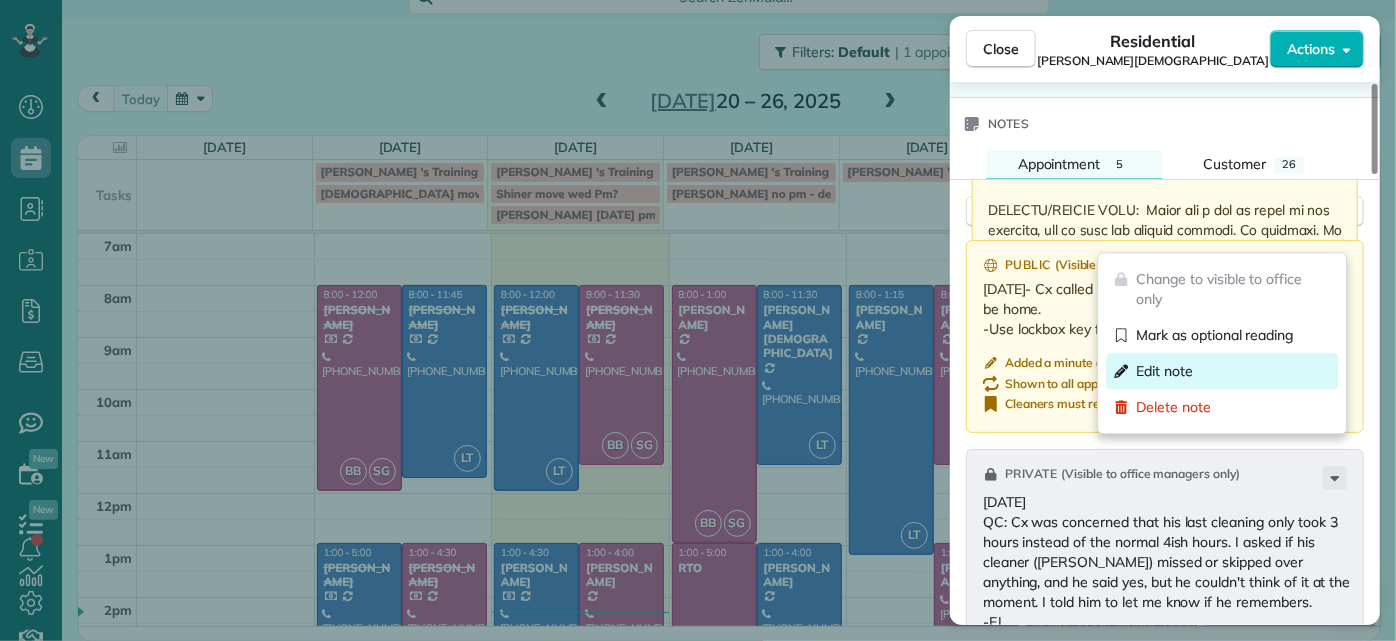 click on "Edit note" at bounding box center [1222, 371] 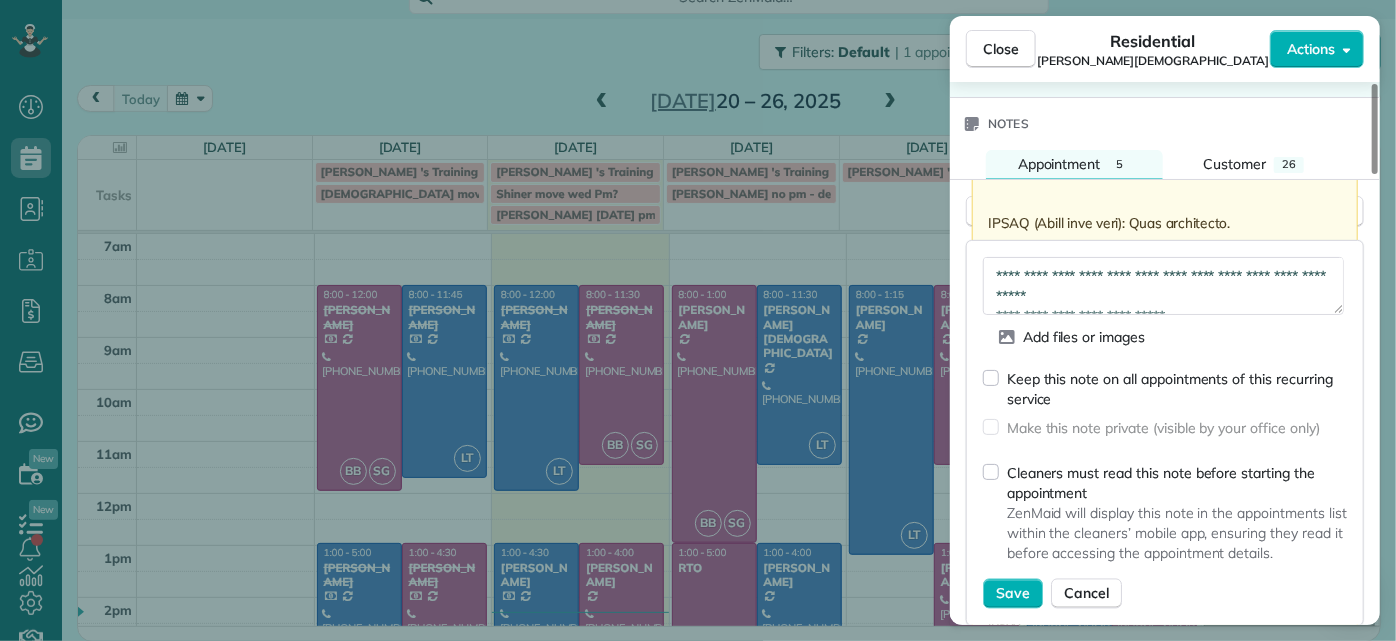 scroll, scrollTop: 19, scrollLeft: 0, axis: vertical 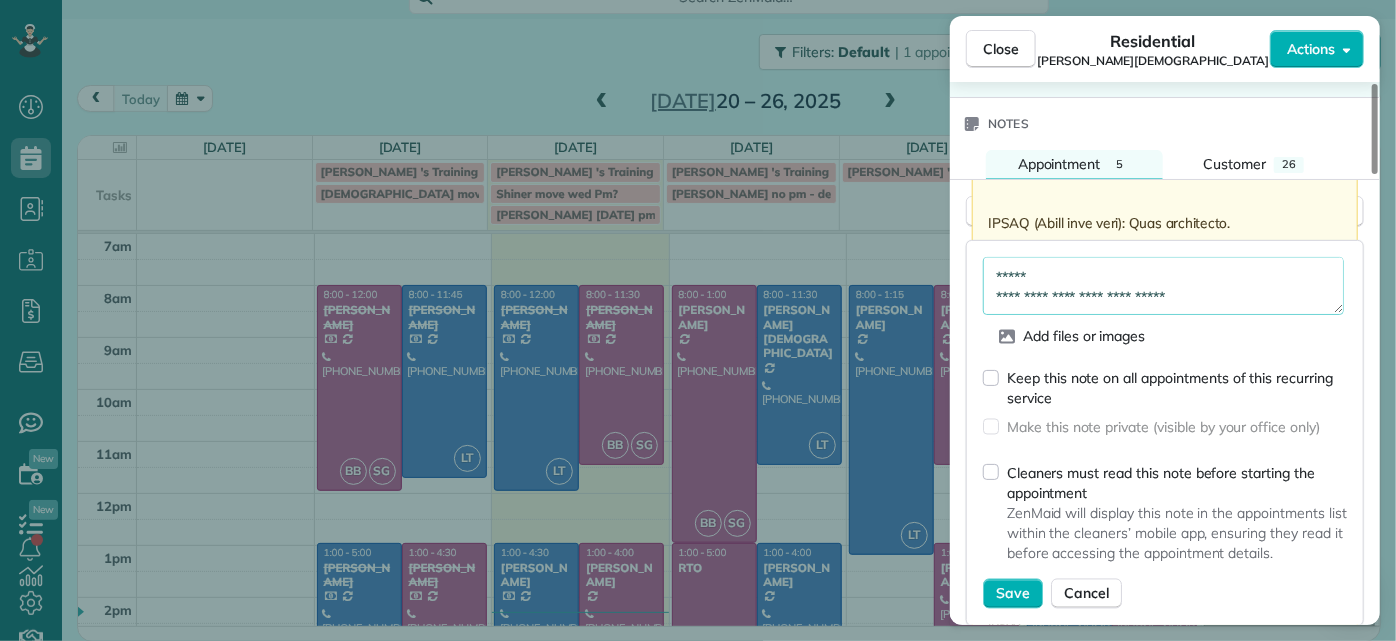 click on "**********" at bounding box center [1163, 285] 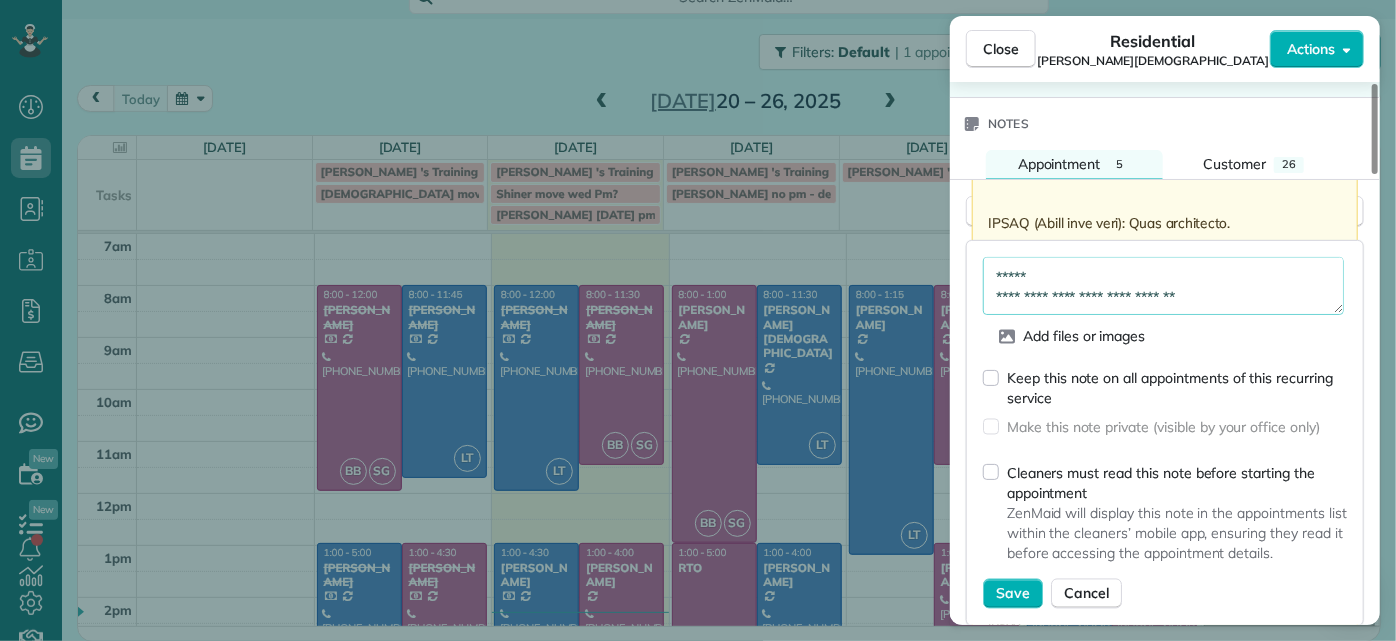 paste on "*********" 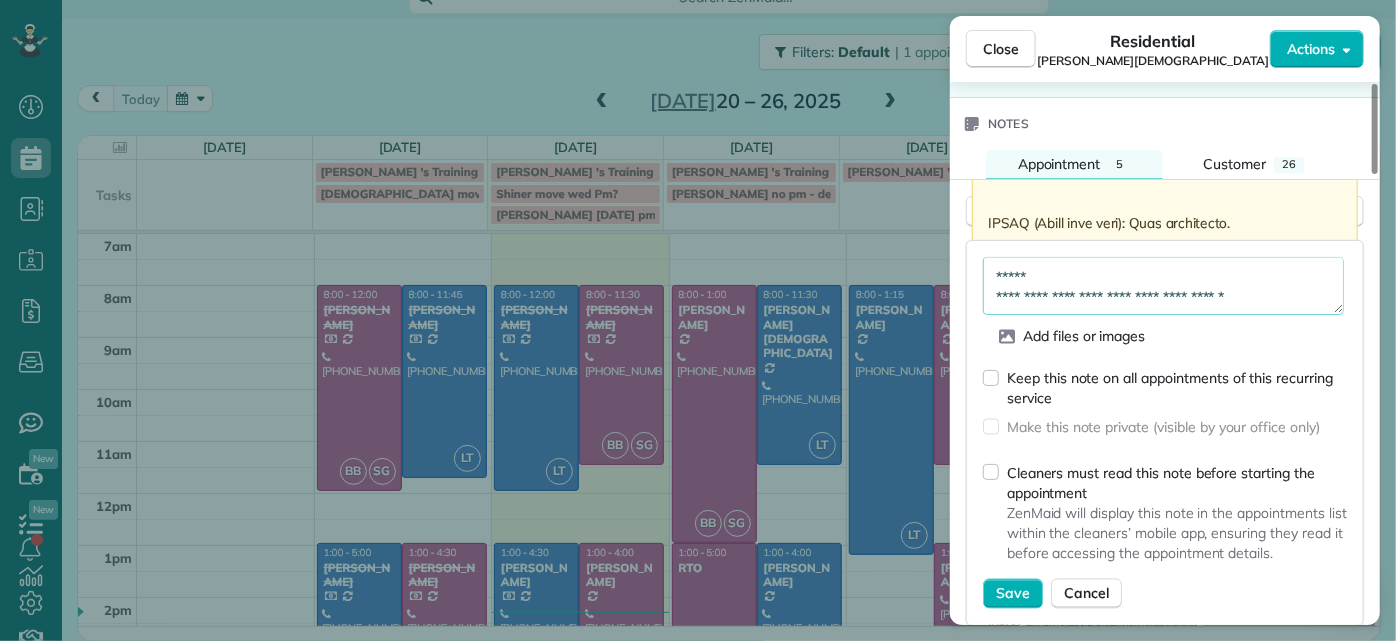 type on "**********" 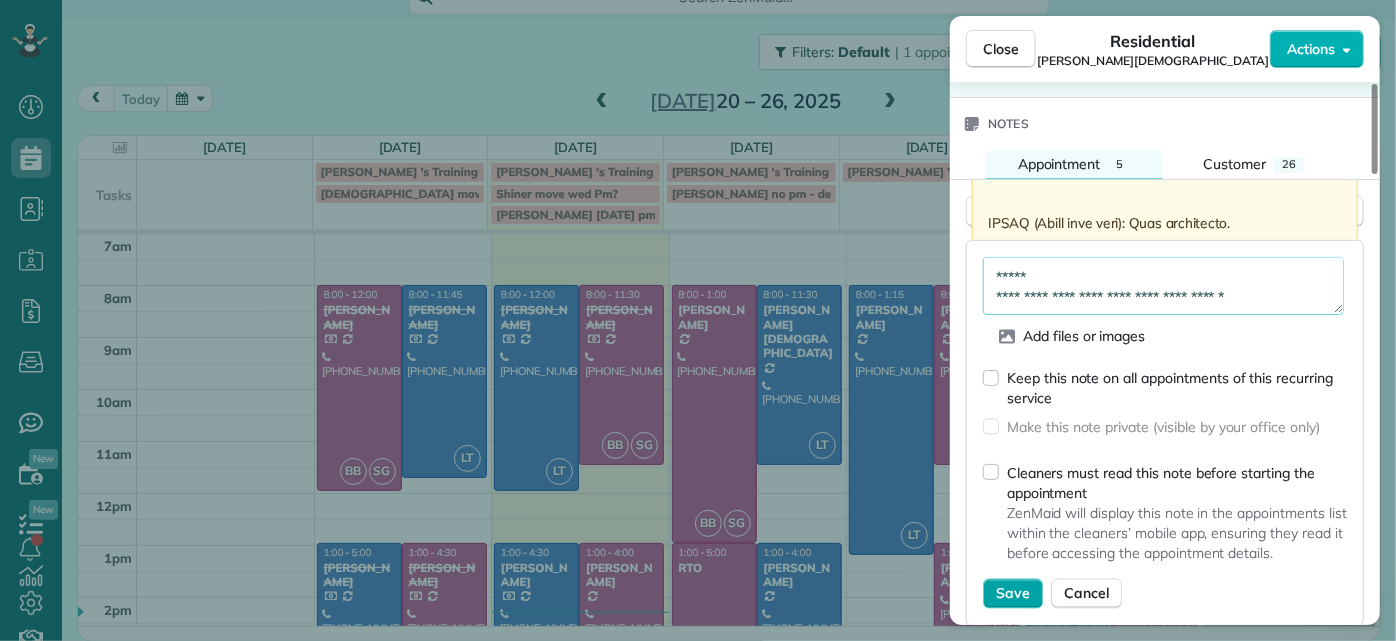 click on "Save" at bounding box center (1013, 594) 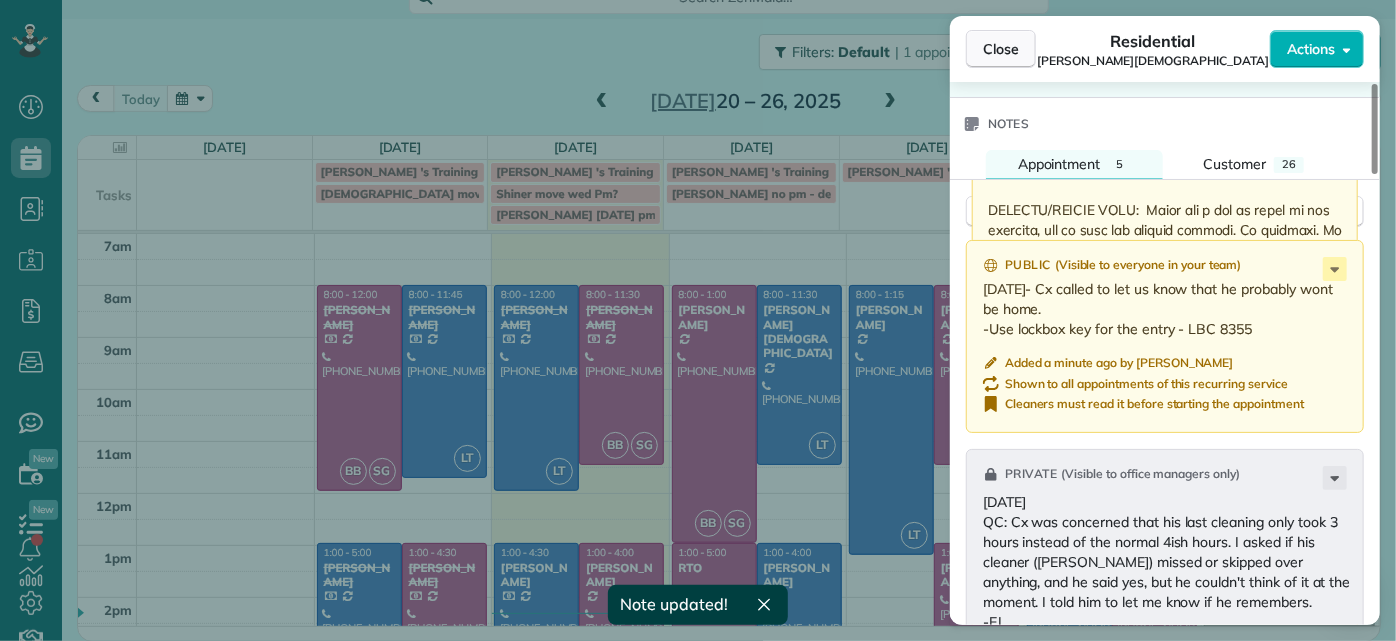 click on "Close" at bounding box center [1001, 49] 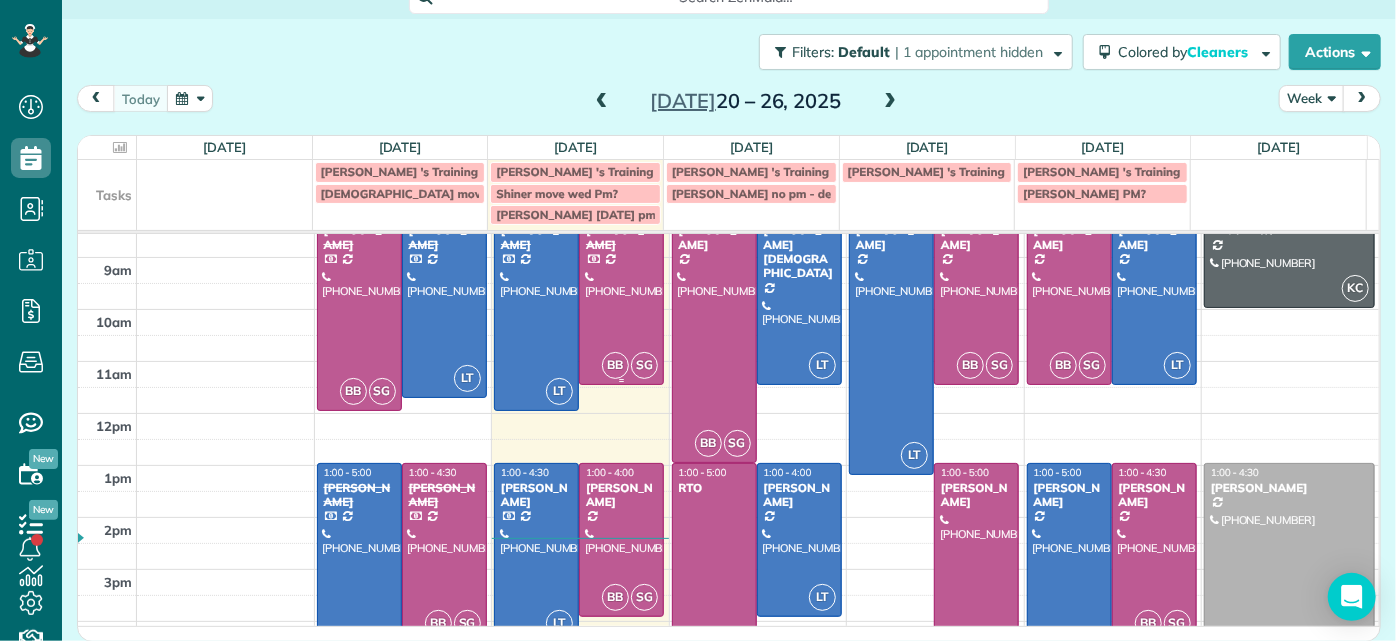 scroll, scrollTop: 173, scrollLeft: 0, axis: vertical 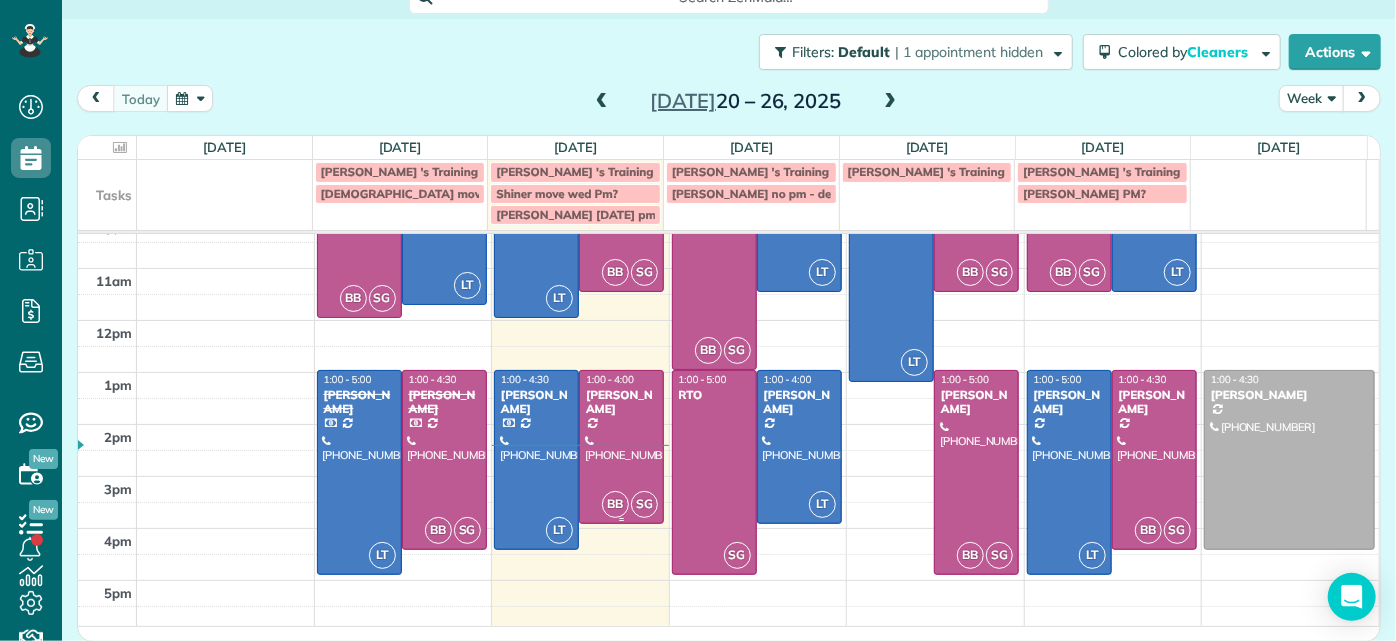 click at bounding box center (621, 447) 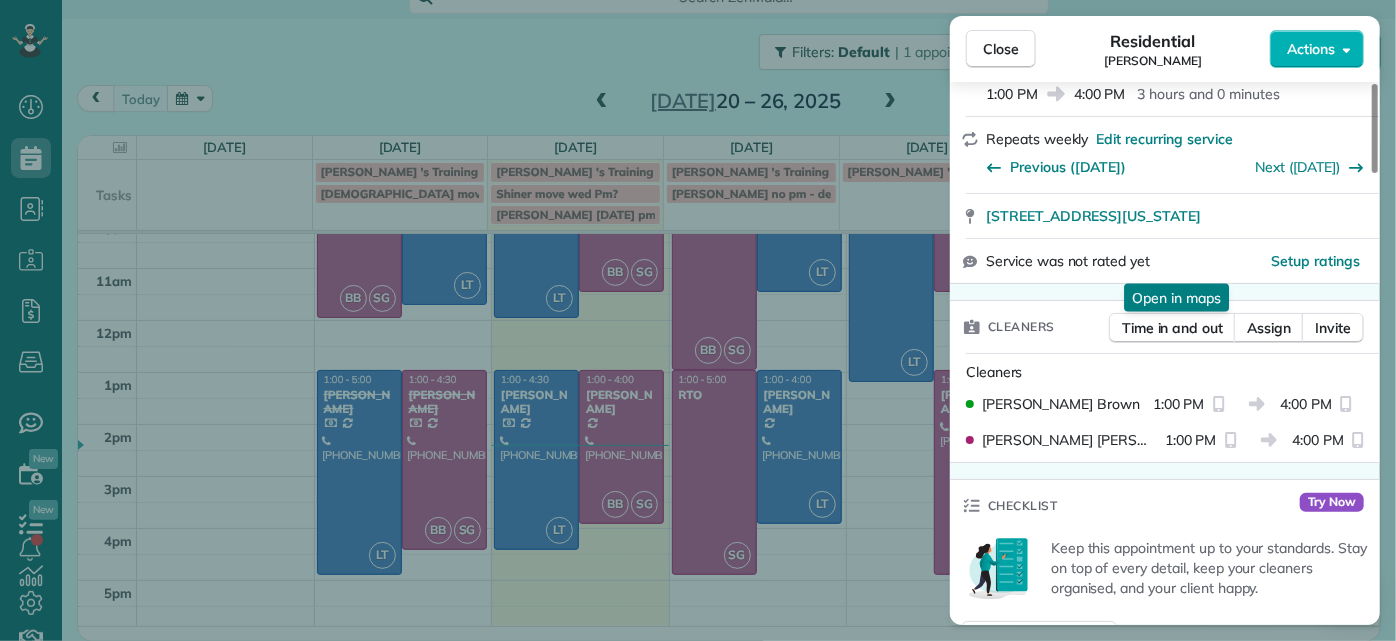 scroll, scrollTop: 545, scrollLeft: 0, axis: vertical 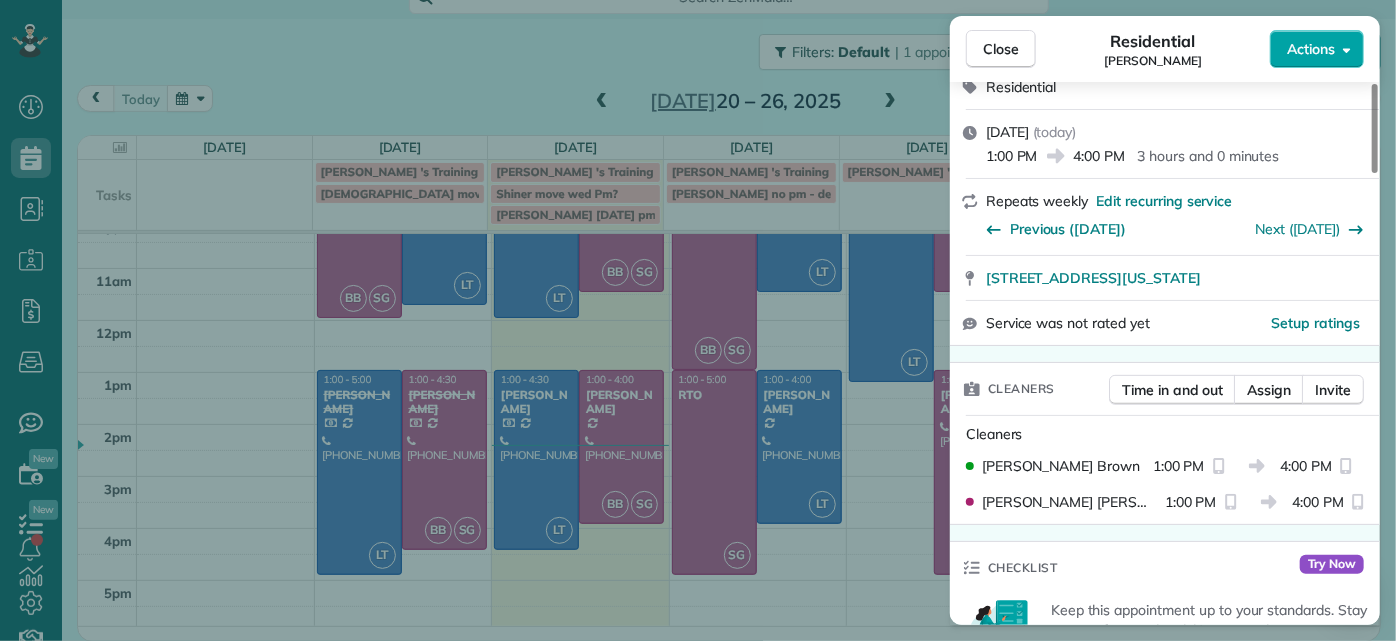 click on "Actions" at bounding box center (1317, 49) 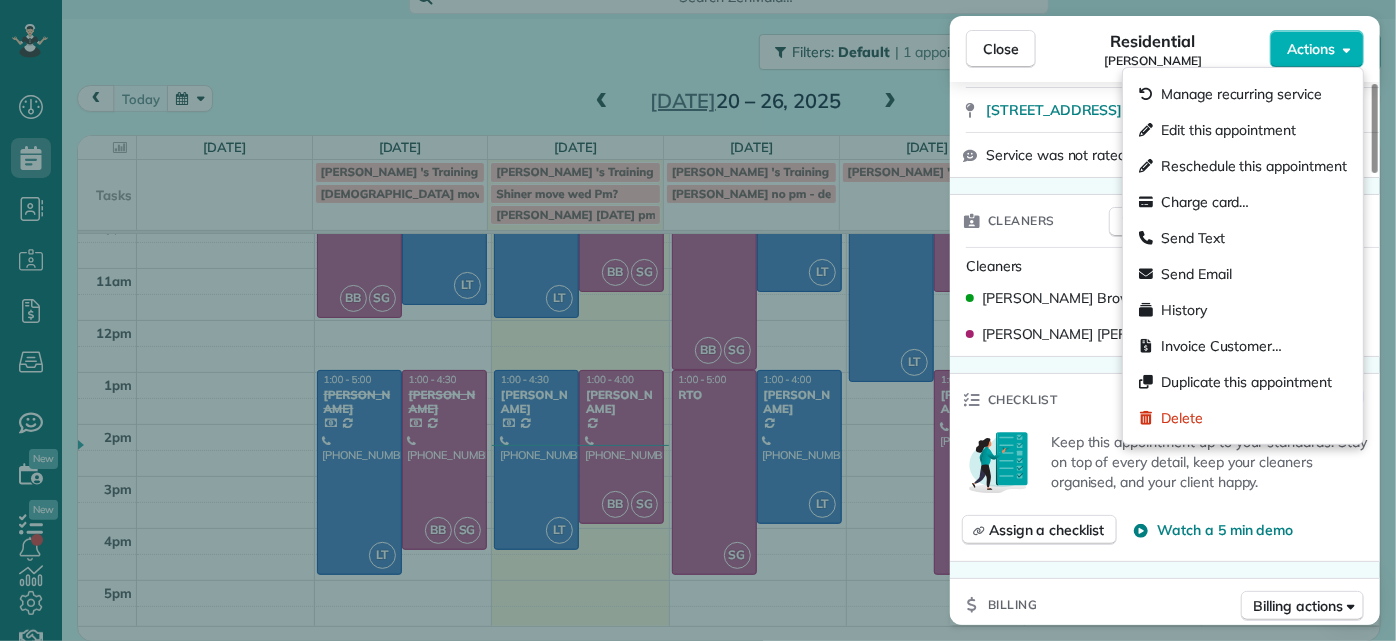 scroll, scrollTop: 727, scrollLeft: 0, axis: vertical 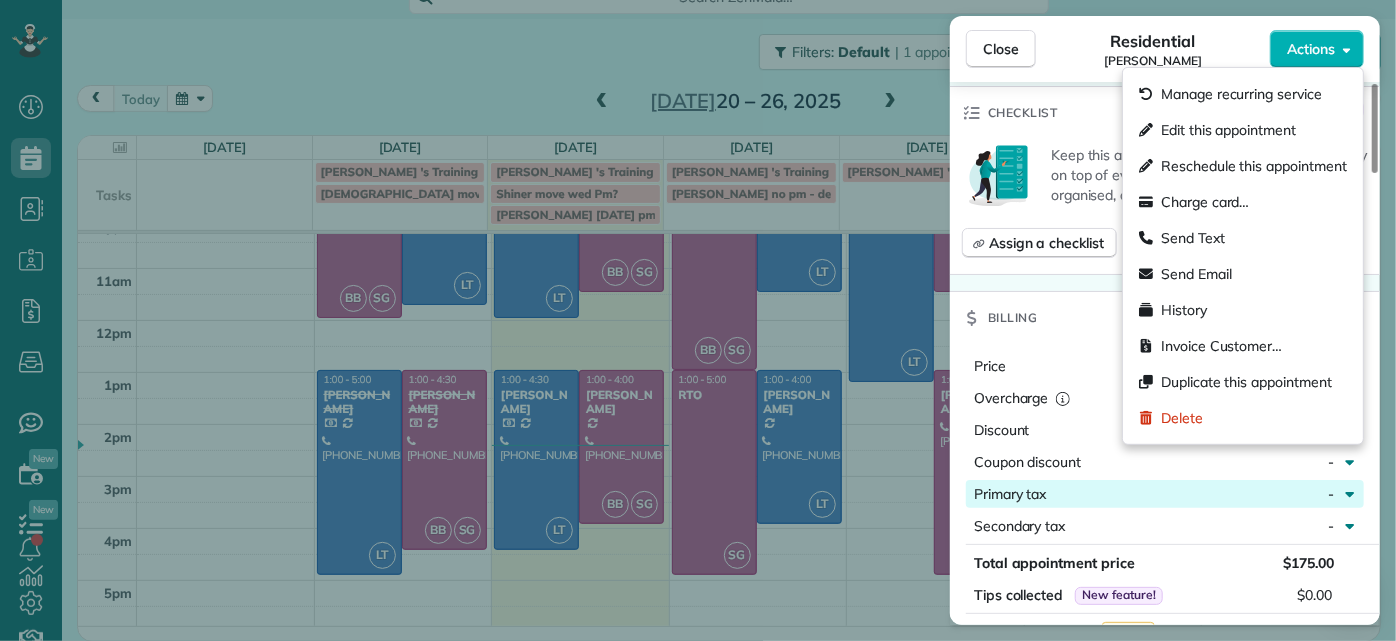 click on "Primary tax -" at bounding box center (1165, 494) 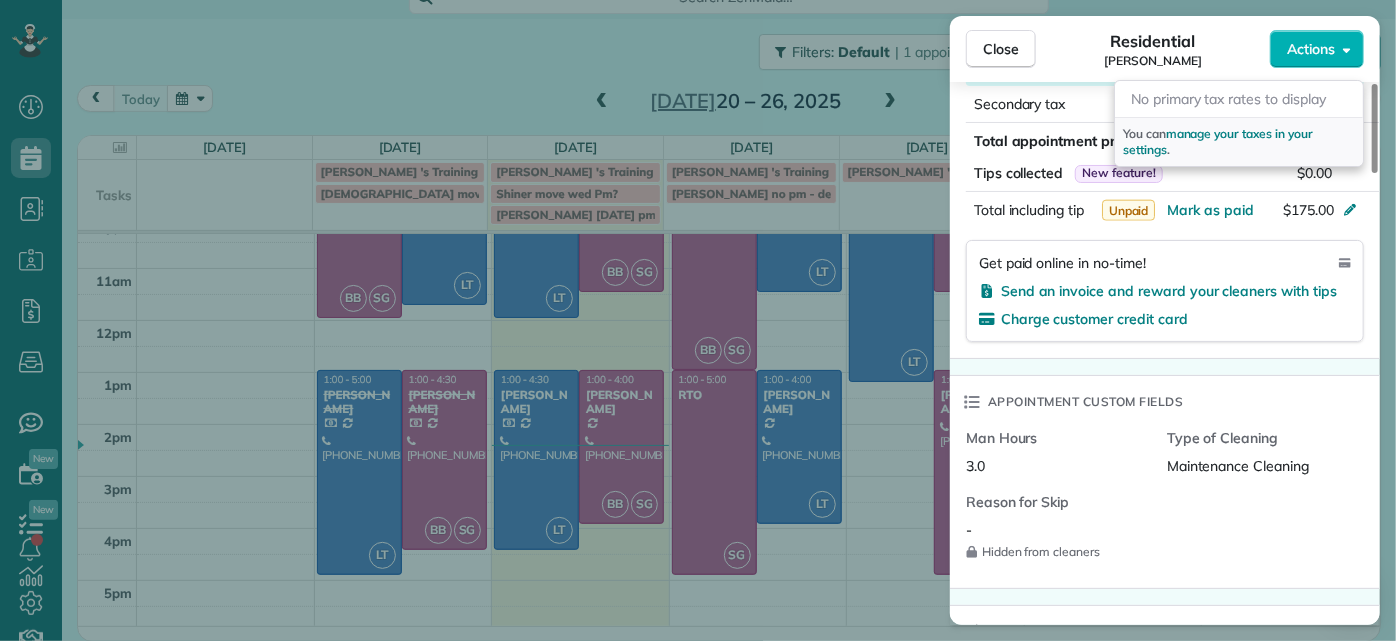 scroll, scrollTop: 1181, scrollLeft: 0, axis: vertical 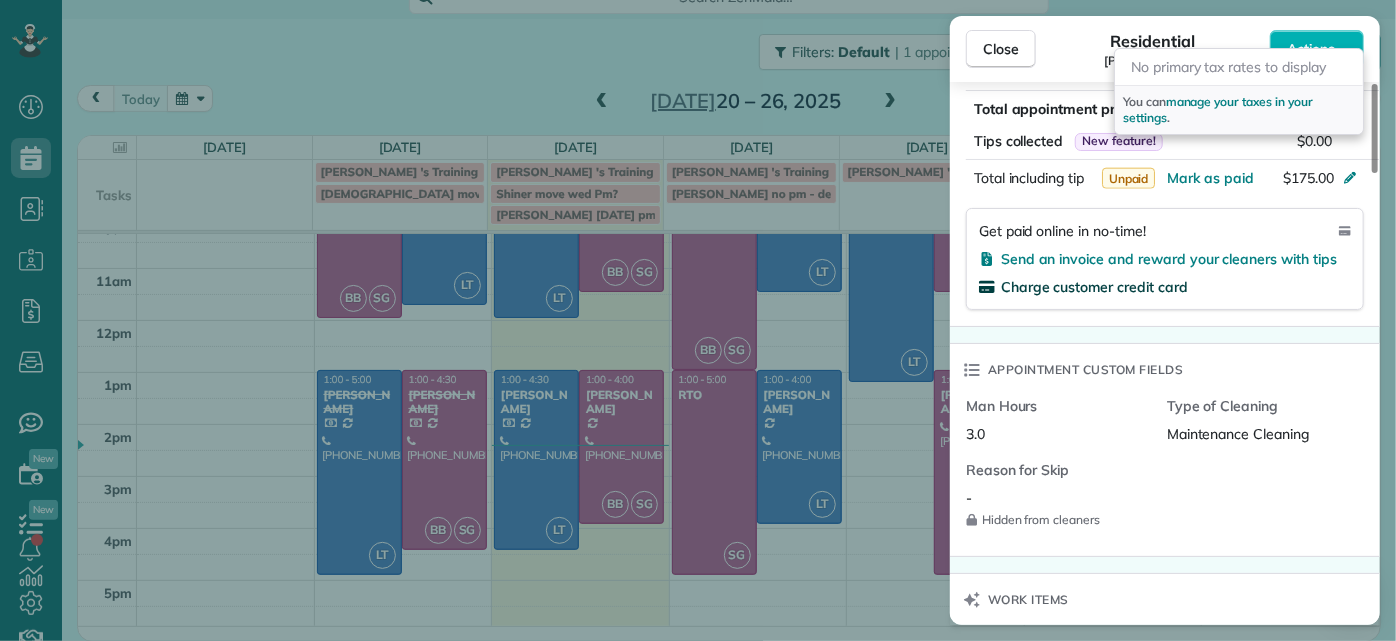 click on "Charge customer credit card" at bounding box center (1094, 287) 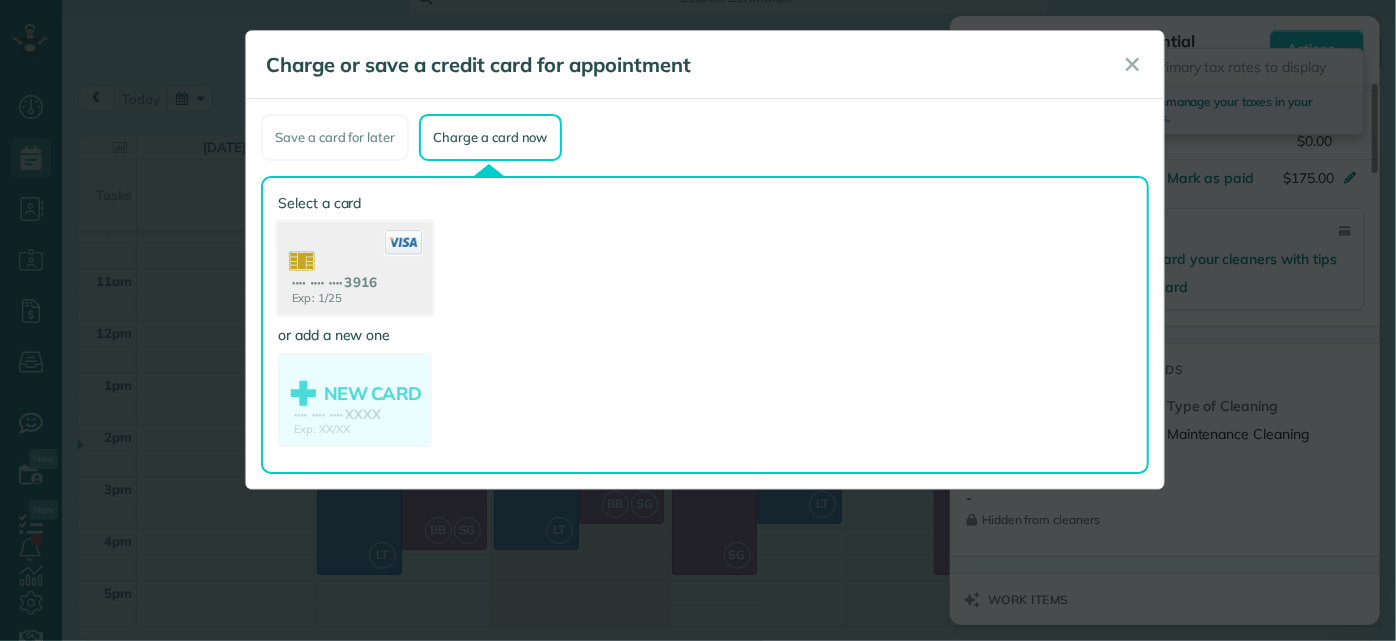 click 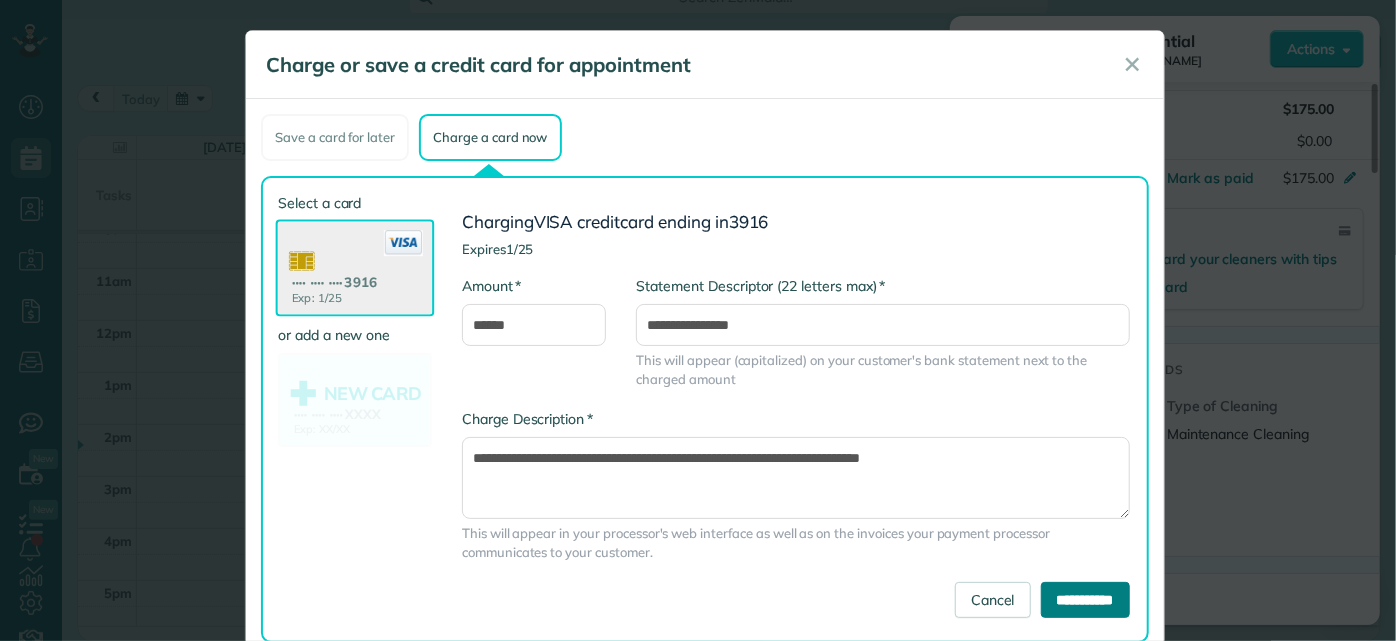 click on "**********" at bounding box center [1085, 600] 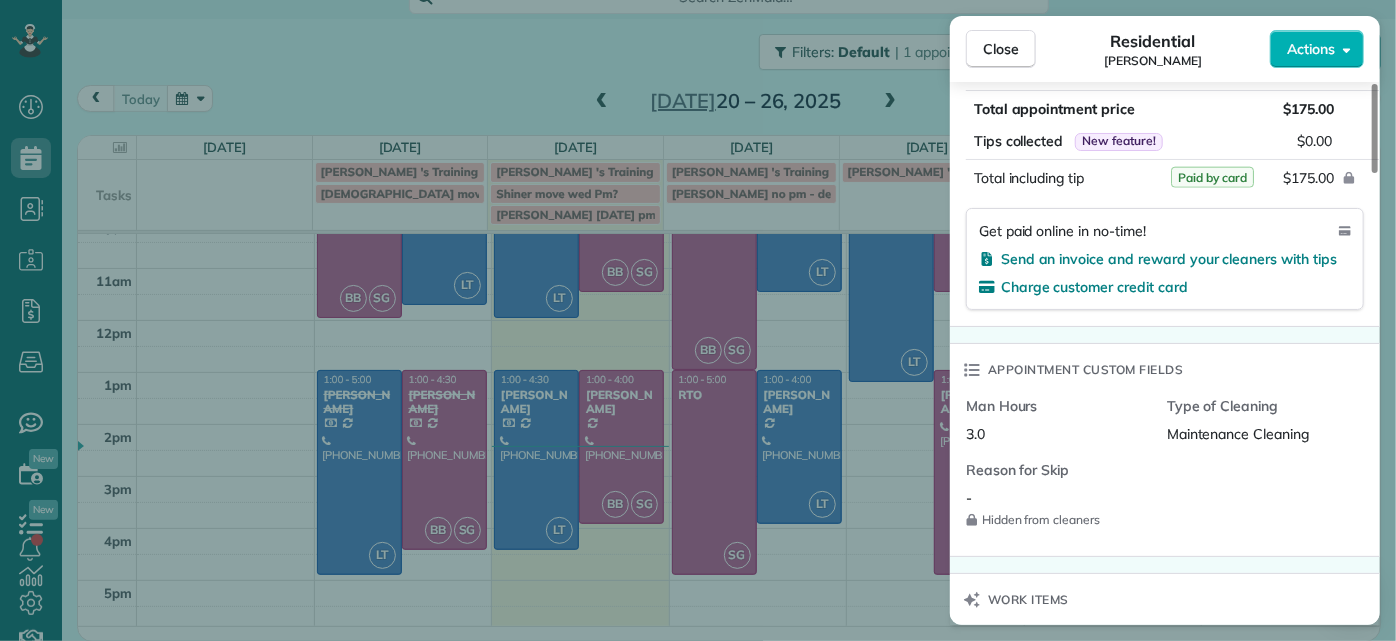 click on "Close Residential [PERSON_NAME] Actions Status Active [PERSON_NAME] · Open profile Mobile [PHONE_NUMBER] Prefers Text Message  Copy [EMAIL_ADDRESS][DOMAIN_NAME] Copy View Details Residential [DATE] ( [DATE] ) 1:00 PM 4:00 PM 3 hours and 0 minutes Repeats weekly Edit recurring service Previous ([DATE]) Next ([DATE]) [STREET_ADDRESS][US_STATE] Service was not rated yet Setup ratings Cleaners Time in and out Assign Invite Cleaners [PERSON_NAME] 1:00 PM 4:00 PM [PERSON_NAME] 1:00 PM 4:00 PM Checklist Try Now Keep this appointment up to your standards. Stay on top of every detail, keep your cleaners organised, and your client happy. Assign a checklist Watch a 5 min demo Billing Billing actions Price $165.00 Overcharge $10.00 Discount $0.00 Coupon discount - Primary tax - Secondary tax - Total appointment price $175.00 Tips collected New feature! $0.00 Paid by card Total including tip $175.00 Get paid online in no-time! Send an invoice and reward your cleaners with tips Man Hours 3.0 - 6" at bounding box center (698, 320) 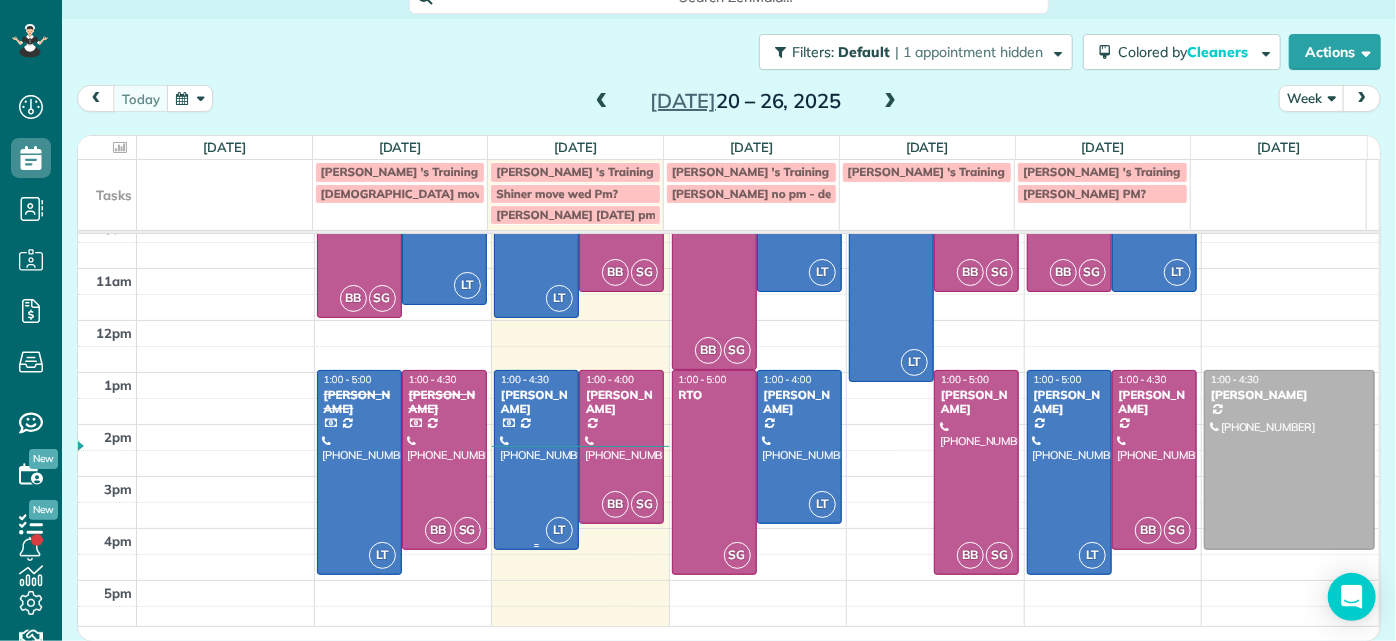 click at bounding box center (536, 460) 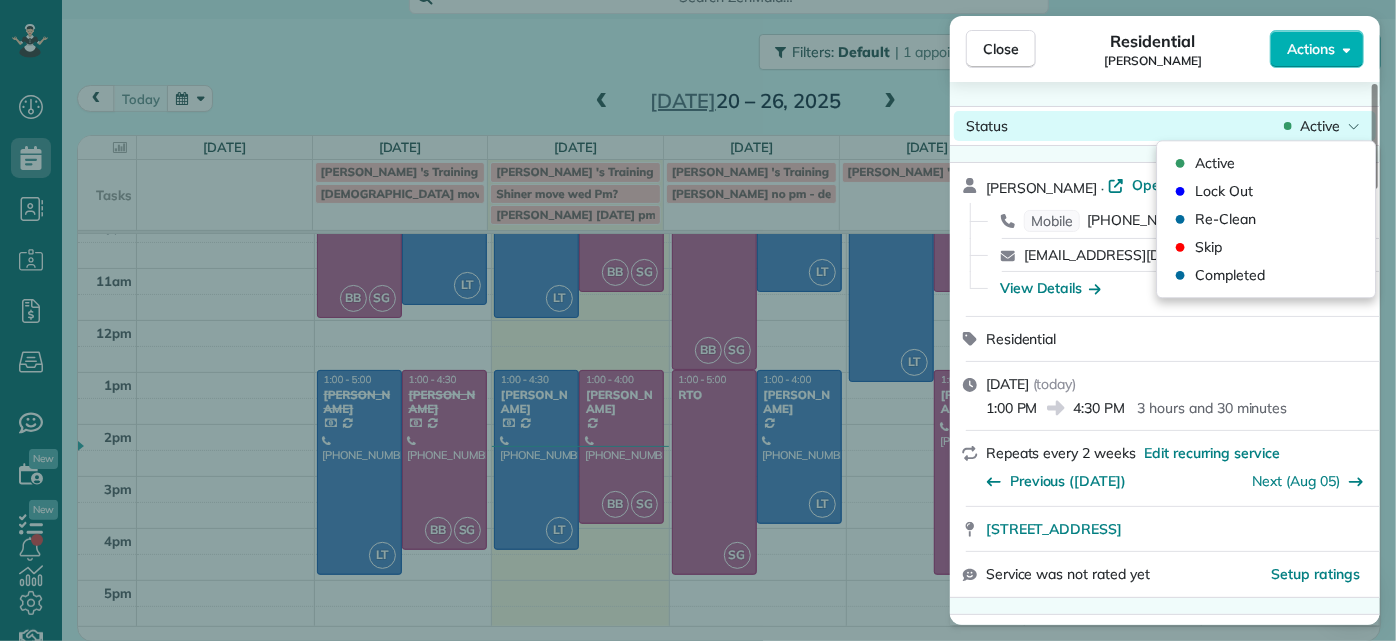 click on "Active" at bounding box center (1322, 126) 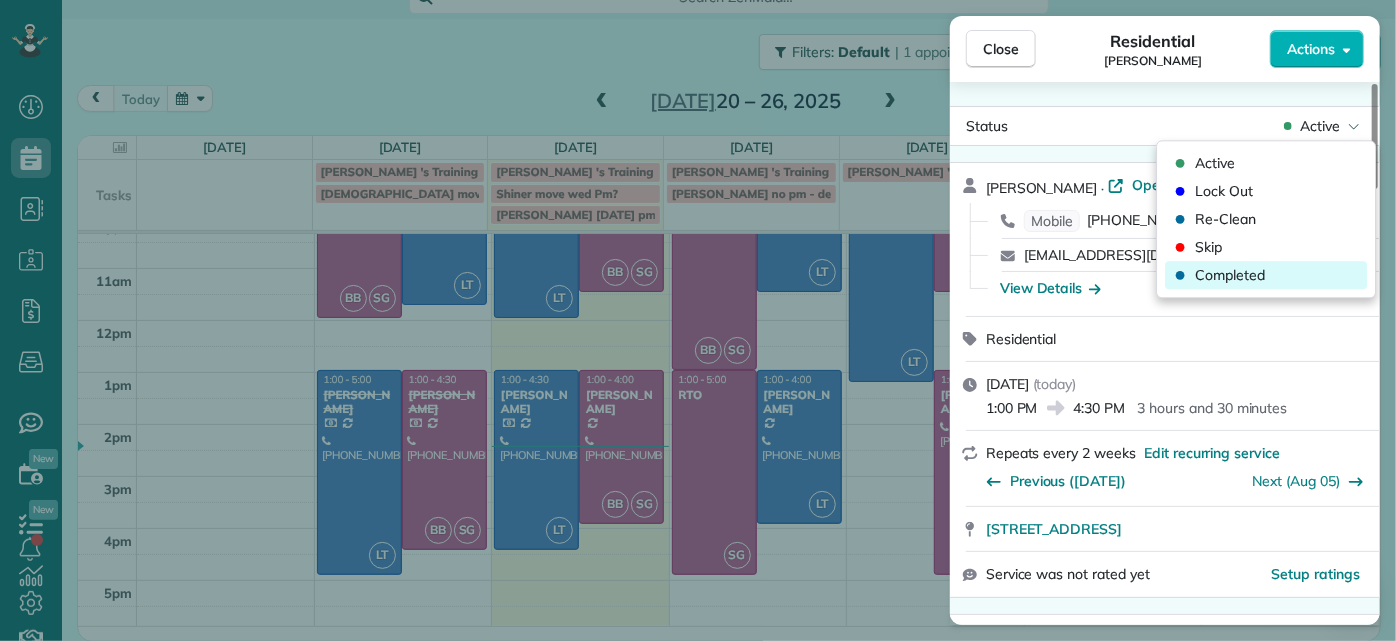 click on "Completed" at bounding box center (1230, 275) 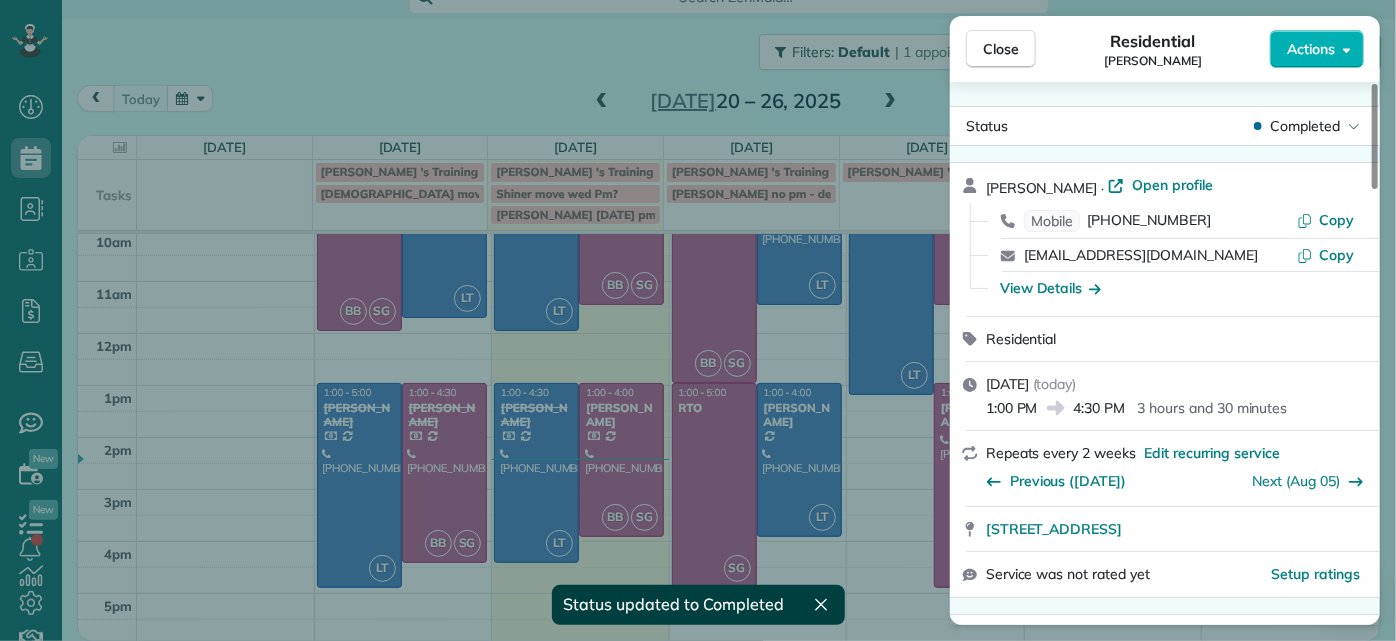 scroll, scrollTop: 153, scrollLeft: 0, axis: vertical 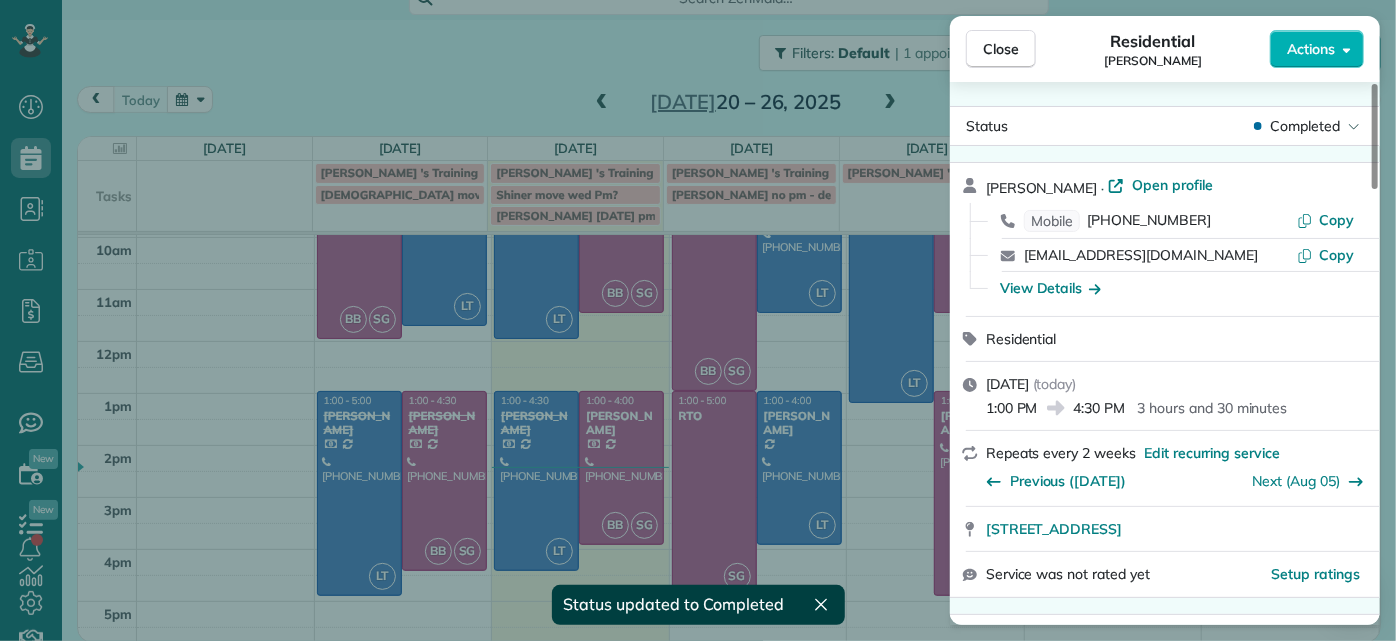 click on "Close Residential [PERSON_NAME] Actions Status Completed [PERSON_NAME] · Open profile Mobile [PHONE_NUMBER] Copy [EMAIL_ADDRESS][DOMAIN_NAME] Copy View Details Residential [DATE] ( [DATE] ) 1:00 PM 4:30 PM 3 hours and 30 minutes Repeats every 2 weeks Edit recurring service Previous ([DATE]) Next ([DATE]) [STREET_ADDRESS] Service was not rated yet Setup ratings Cleaners Time in and out Assign Invite Cleaners [PERSON_NAME] 1:00 PM 4:30 PM Checklist Try Now Keep this appointment up to your standards. Stay on top of every detail, keep your cleaners organised, and your client happy. Assign a checklist Watch a 5 min demo Billing Billing actions Price $156.00 Overcharge $0.00 Discount $0.00 Coupon discount - Primary tax - Secondary tax - Total appointment price $156.00 Tips collected New feature! $0.00 Paid by card Total including tip $156.00 Get paid online in no-time! Send an invoice and reward your cleaners with tips Charge customer credit card Appointment custom fields Man Hours" at bounding box center (698, 320) 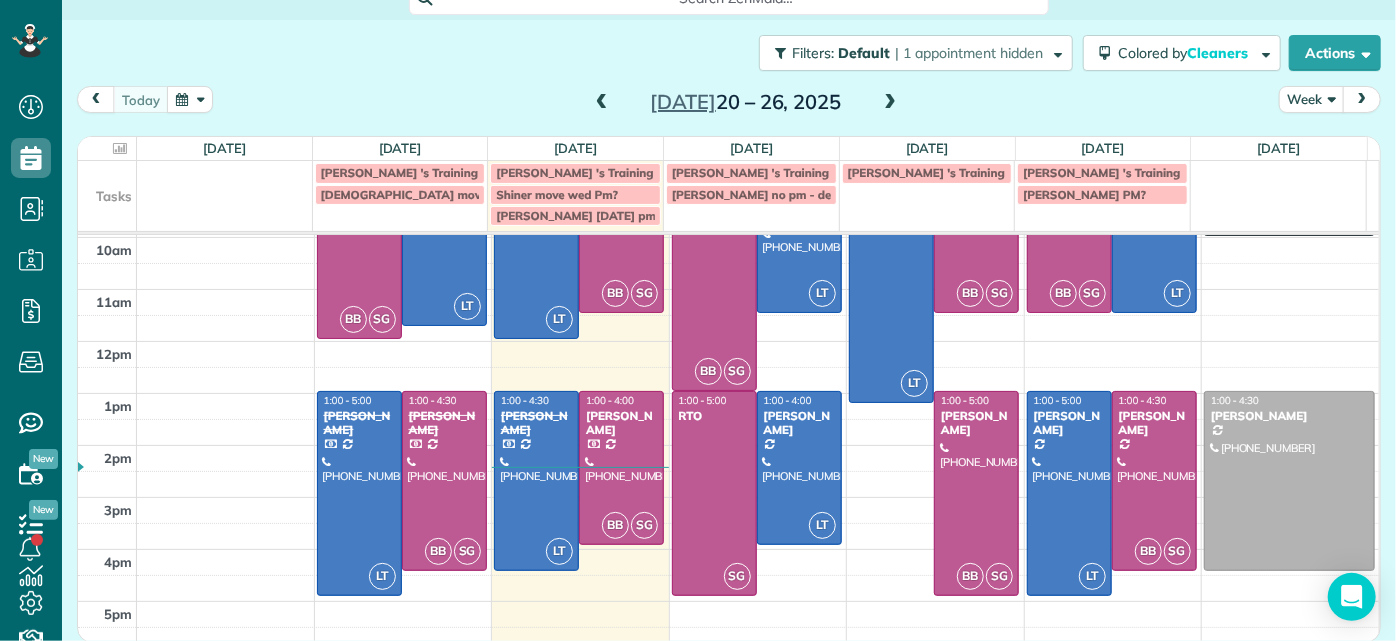 scroll, scrollTop: 0, scrollLeft: 0, axis: both 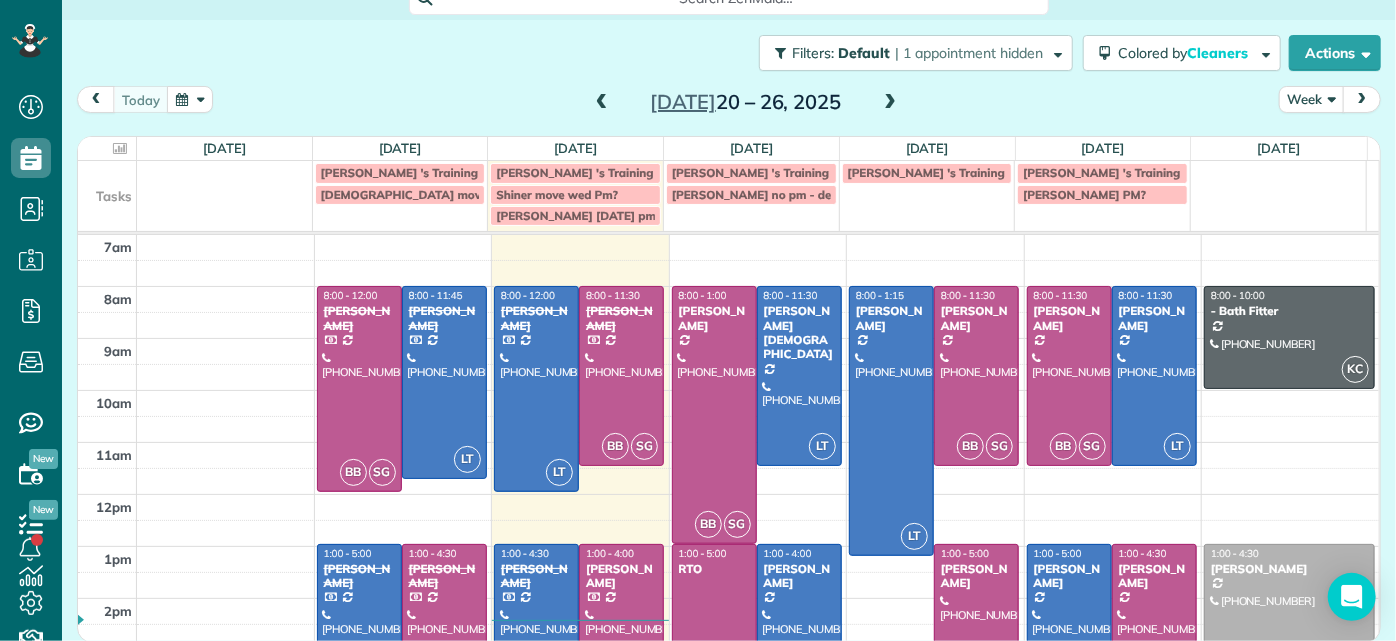 click at bounding box center (890, 103) 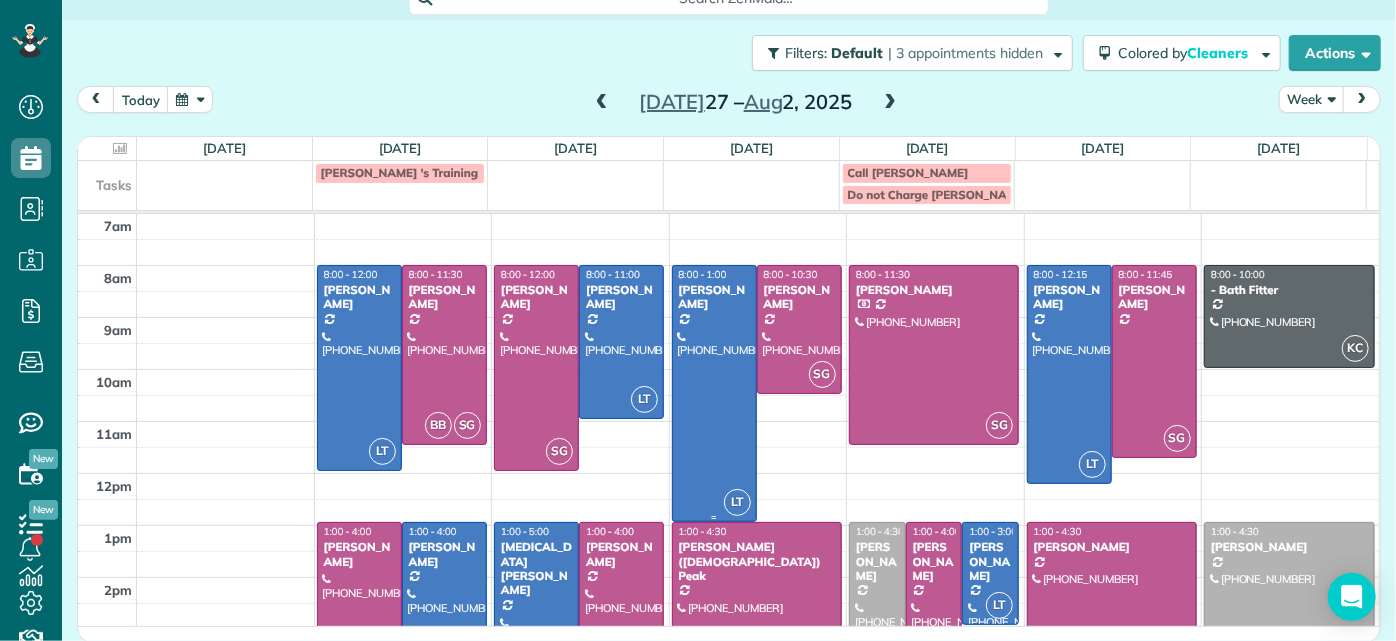 click at bounding box center [714, 393] 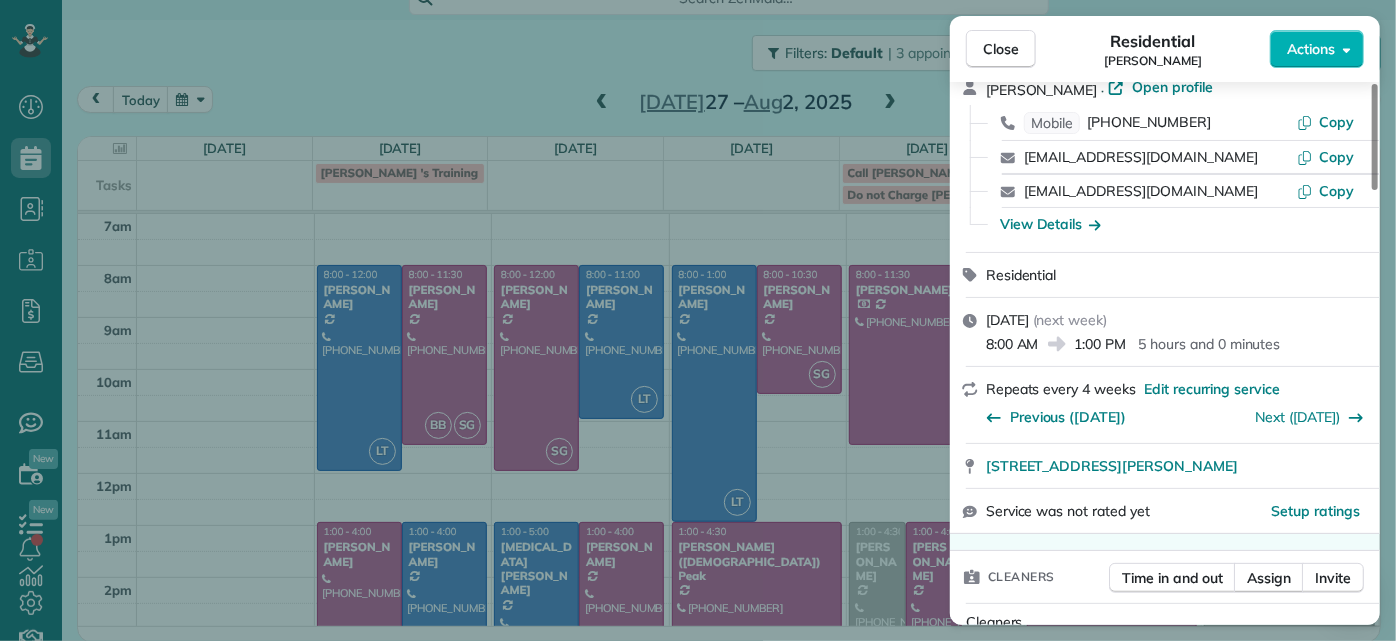 scroll, scrollTop: 272, scrollLeft: 0, axis: vertical 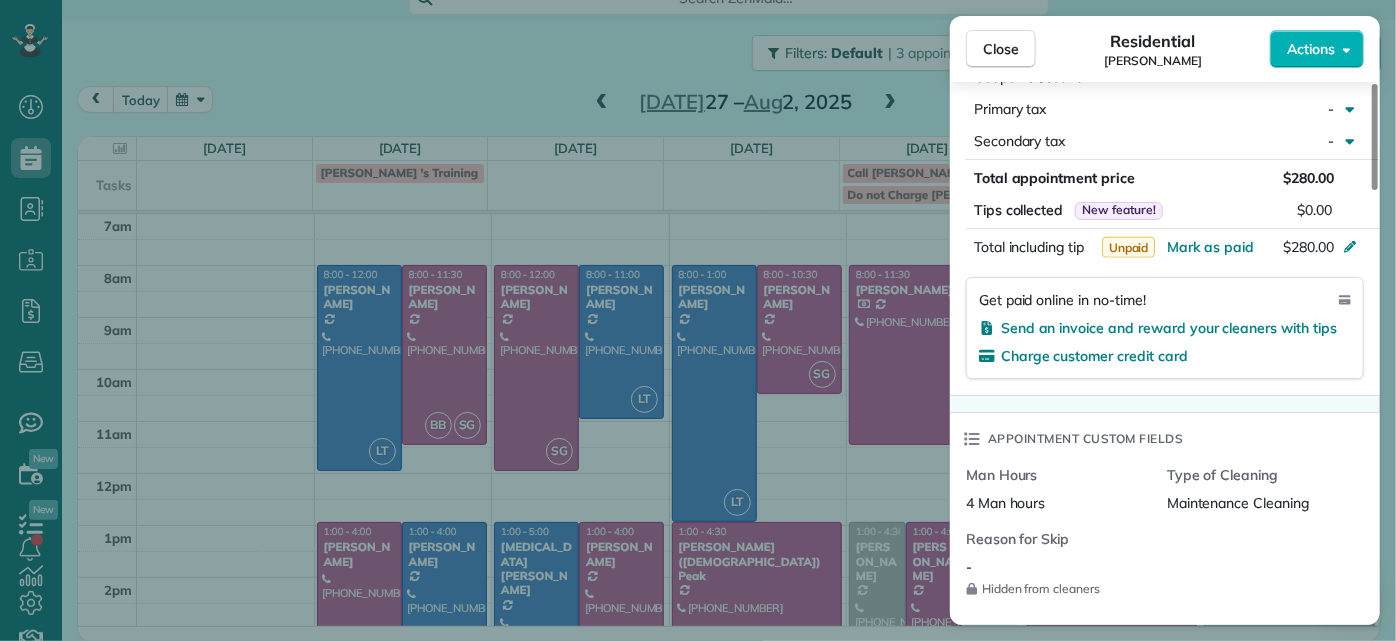 click on "Close Residential [PERSON_NAME] Actions Status Active [PERSON_NAME] · Open profile Mobile [PHONE_NUMBER] Copy [EMAIL_ADDRESS][DOMAIN_NAME] Copy [EMAIL_ADDRESS][DOMAIN_NAME] Copy View Details Residential [DATE] ( next week ) 8:00 AM 1:00 PM 5 hours and 0 minutes Repeats every 4 weeks Edit recurring service Previous ([DATE]) Next ([DATE]) [STREET_ADDRESS][PERSON_NAME] Service was not rated yet Setup ratings Cleaners Time in and out Assign Invite Cleaners [PERSON_NAME] 8:00 AM 1:00 PM Checklist Try Now Keep this appointment up to your standards. Stay on top of every detail, keep your cleaners organised, and your client happy. Assign a checklist Watch a 5 min demo Billing Billing actions Price $280.00 Overcharge $0.00 Discount $0.00 Coupon discount - Primary tax - Secondary tax - Total appointment price $280.00 Tips collected New feature! $0.00 Unpaid Mark as paid Total including tip $280.00 Get paid online in no-time! Send an invoice and reward your cleaners with tips Man Hours 4 Man hours  -" at bounding box center [698, 320] 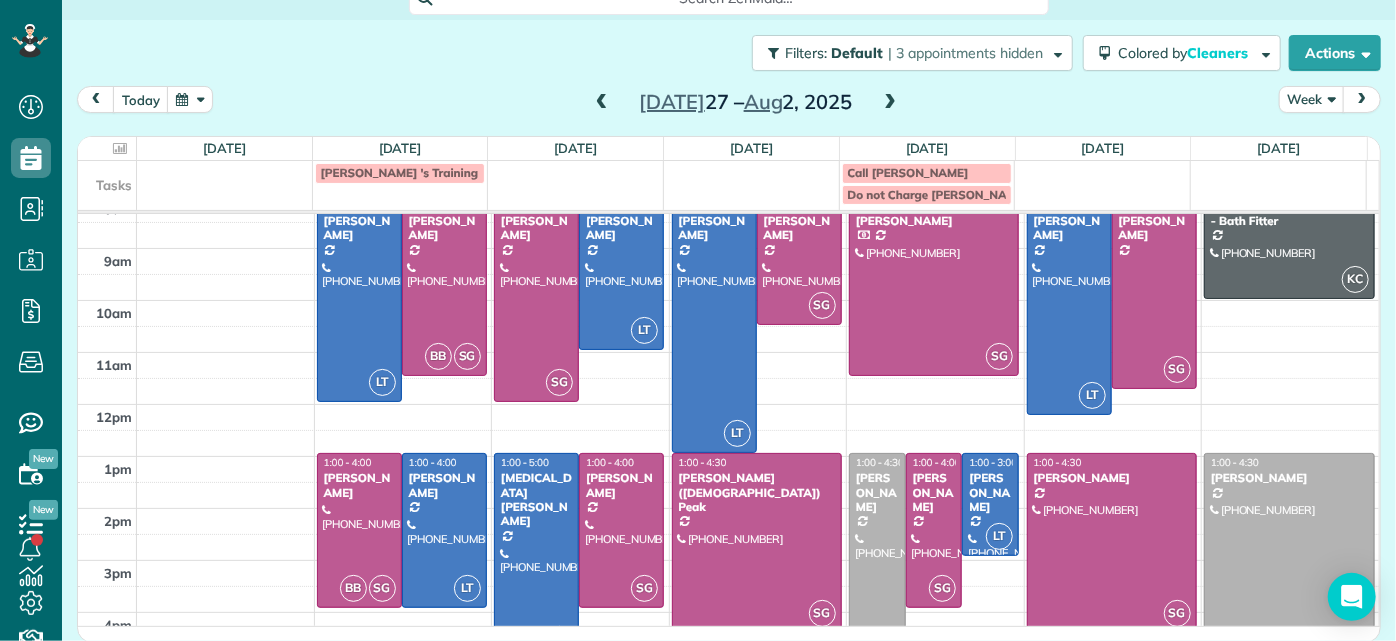 scroll, scrollTop: 0, scrollLeft: 0, axis: both 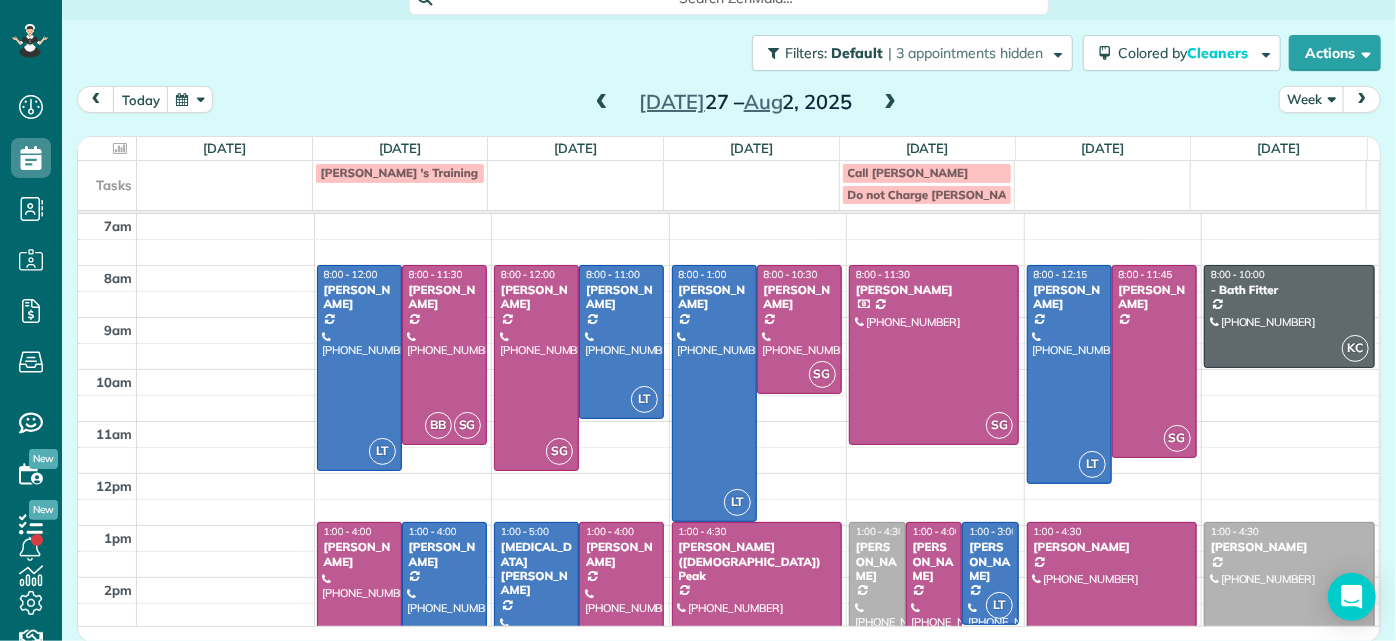 click at bounding box center [890, 103] 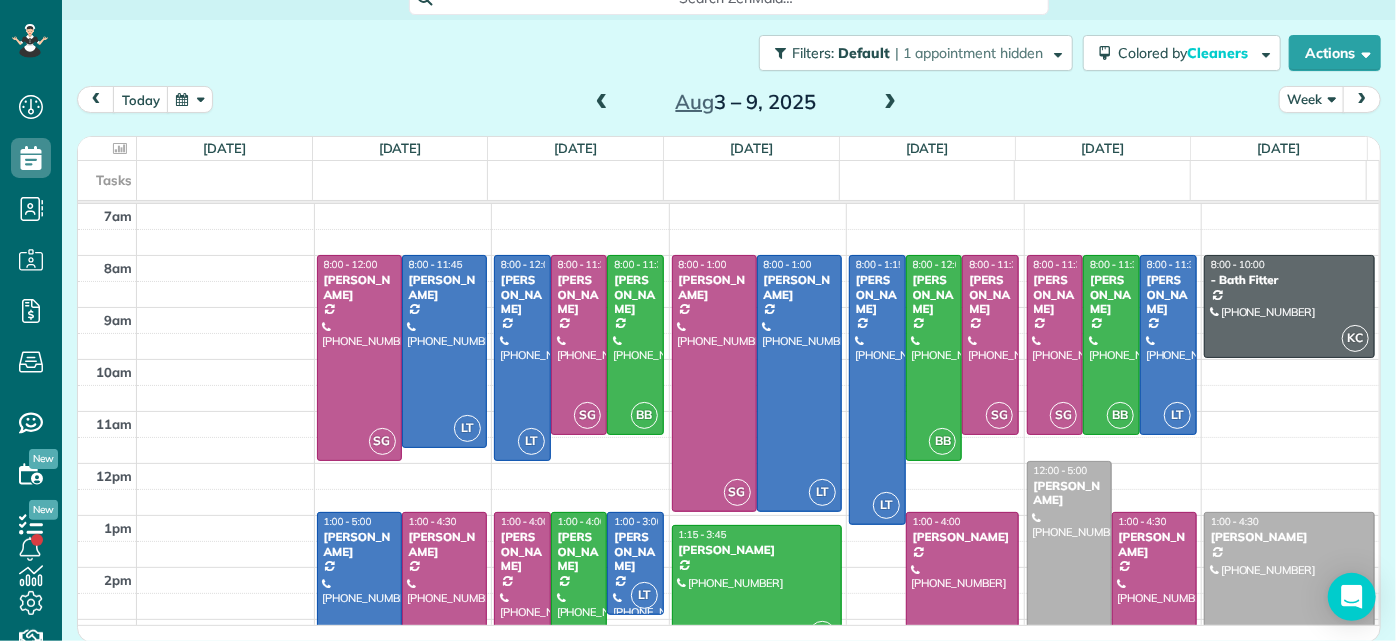 click on "[DATE] – [DATE]" at bounding box center [746, 102] 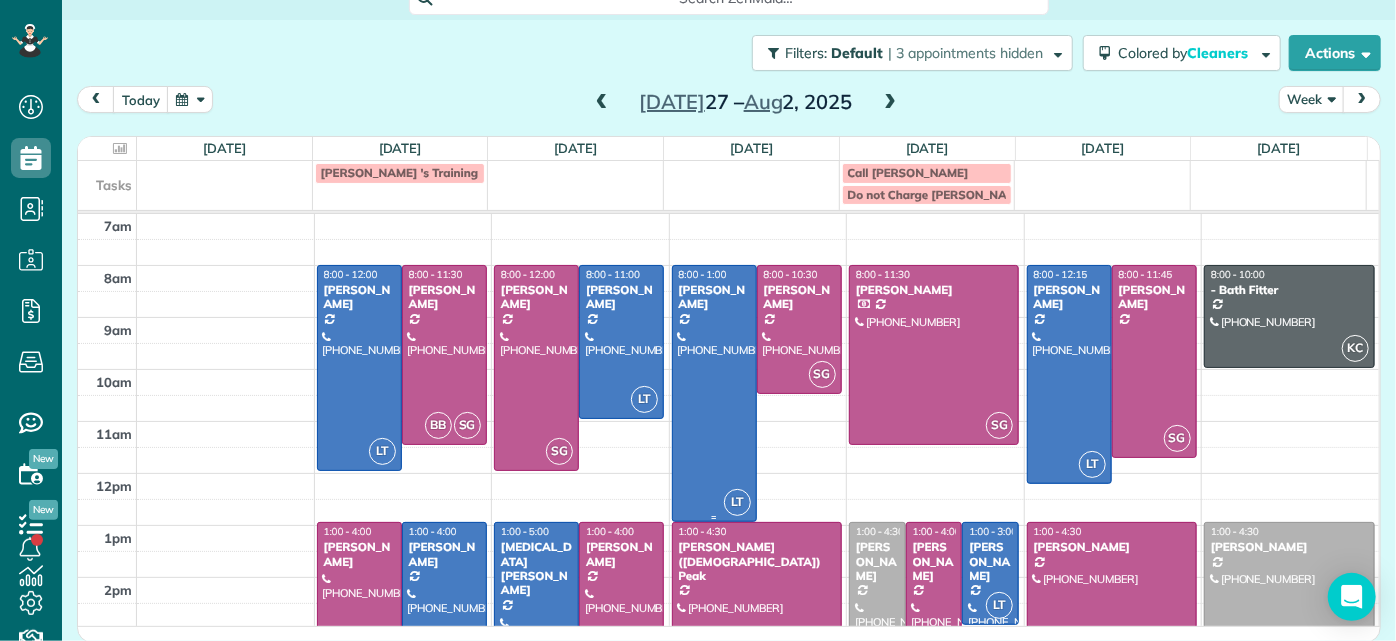 click at bounding box center (714, 393) 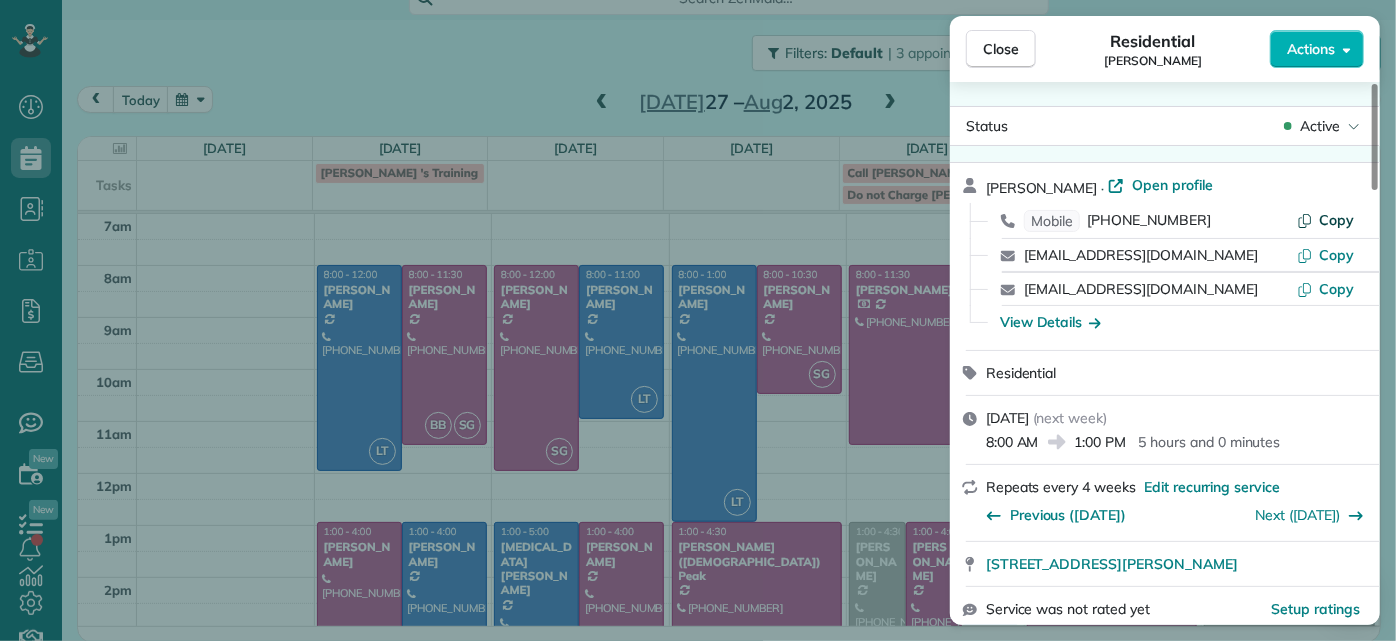 click 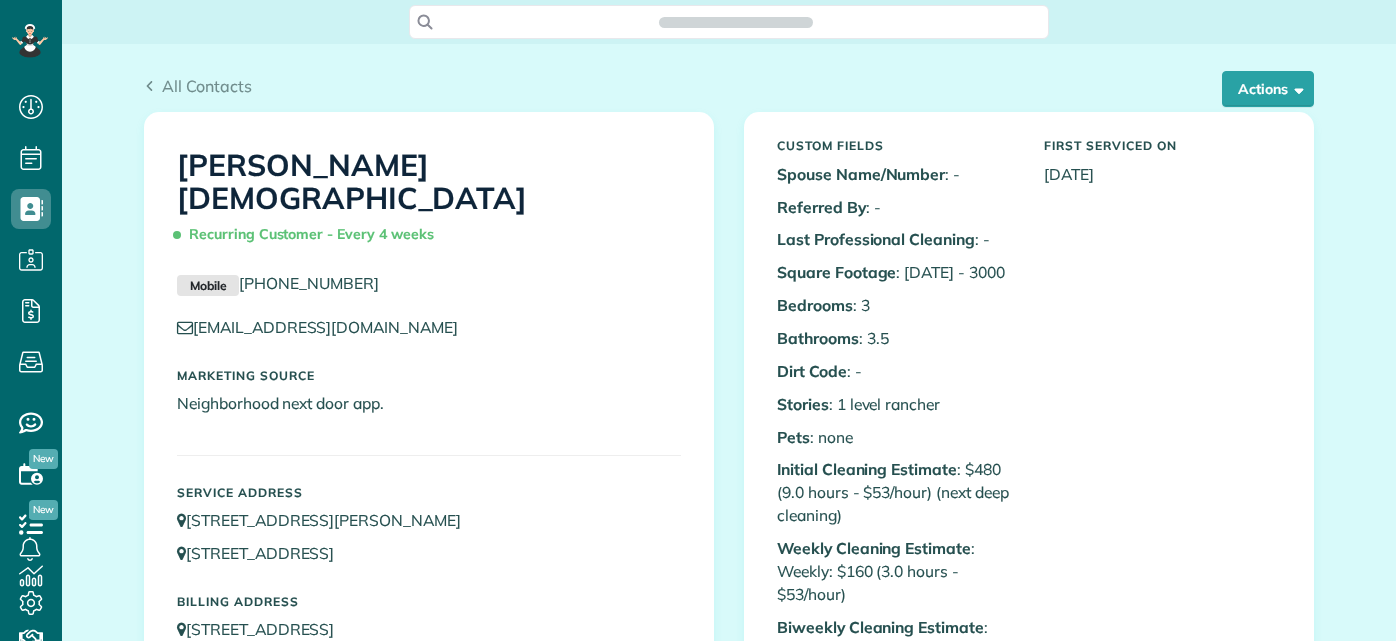 scroll, scrollTop: 0, scrollLeft: 0, axis: both 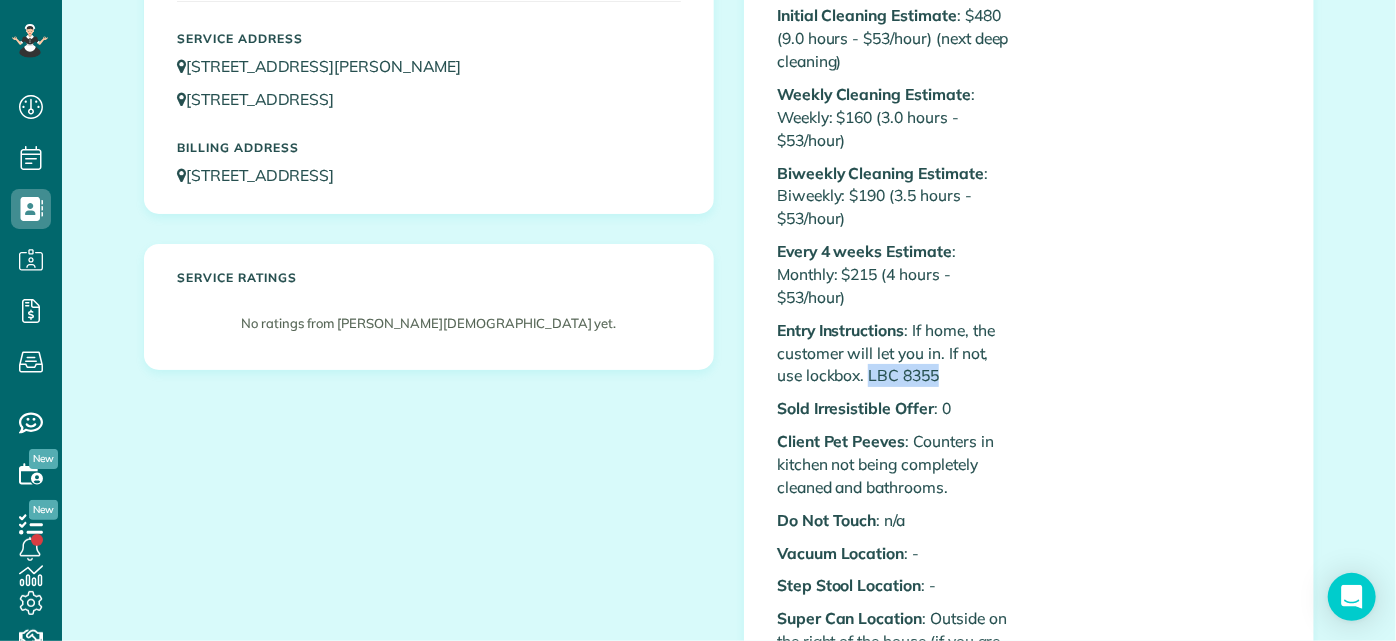 drag, startPoint x: 861, startPoint y: 378, endPoint x: 936, endPoint y: 378, distance: 75 